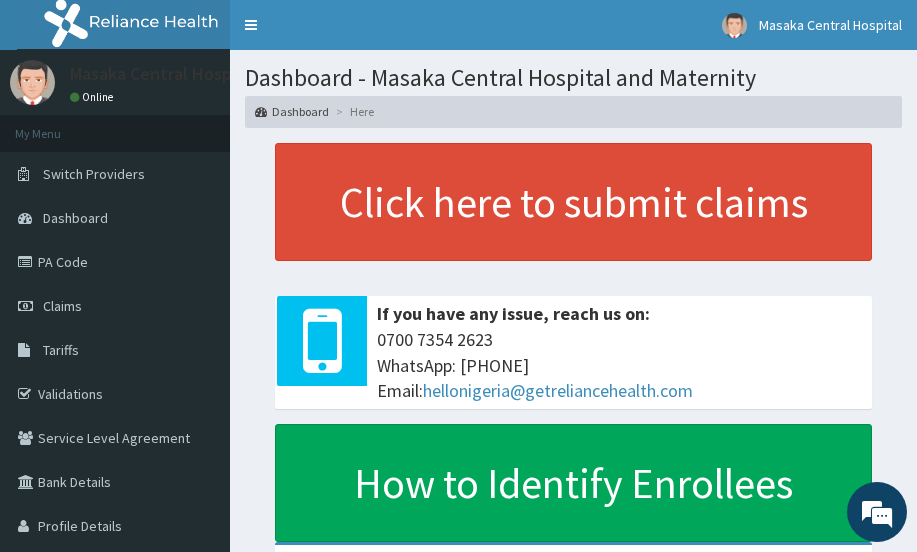 scroll, scrollTop: 0, scrollLeft: 0, axis: both 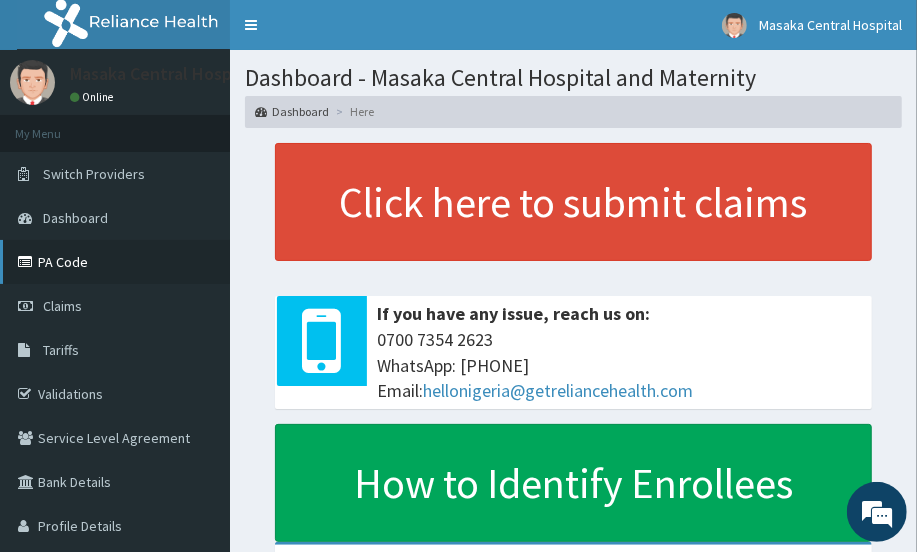 click on "PA Code" at bounding box center [115, 262] 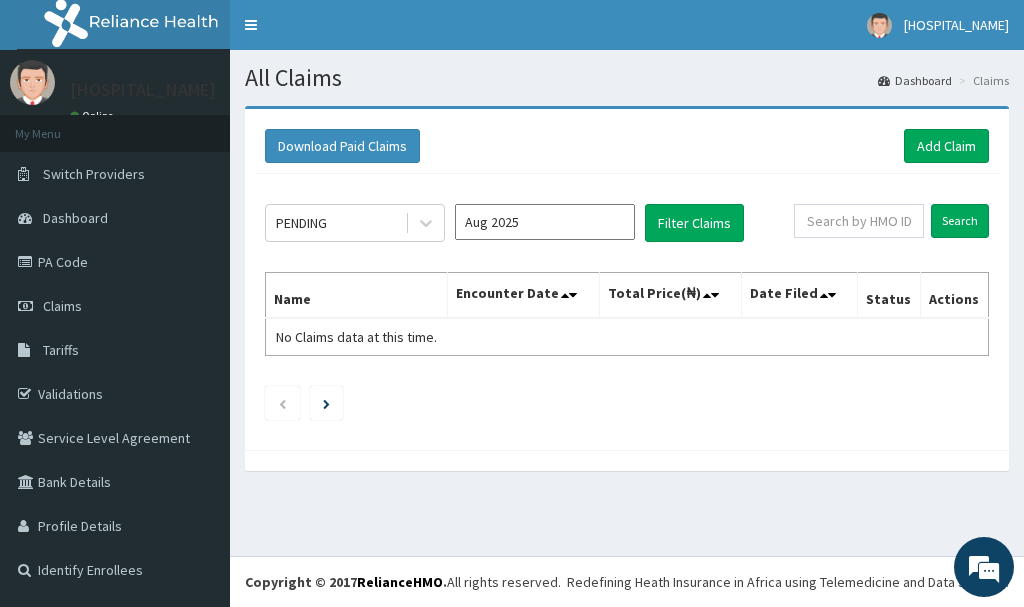 scroll, scrollTop: 0, scrollLeft: 0, axis: both 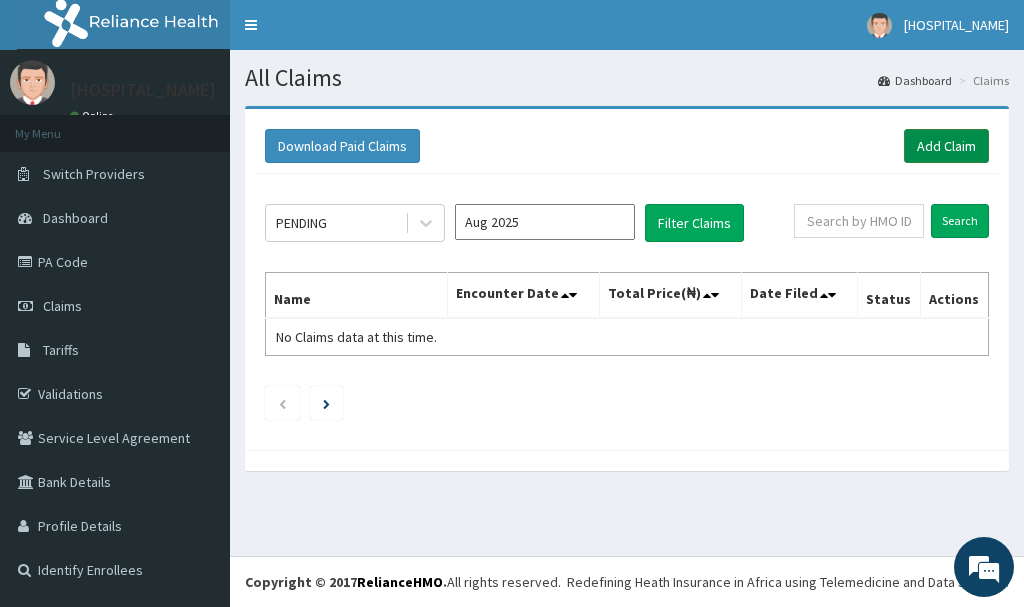 click on "Add Claim" at bounding box center [946, 146] 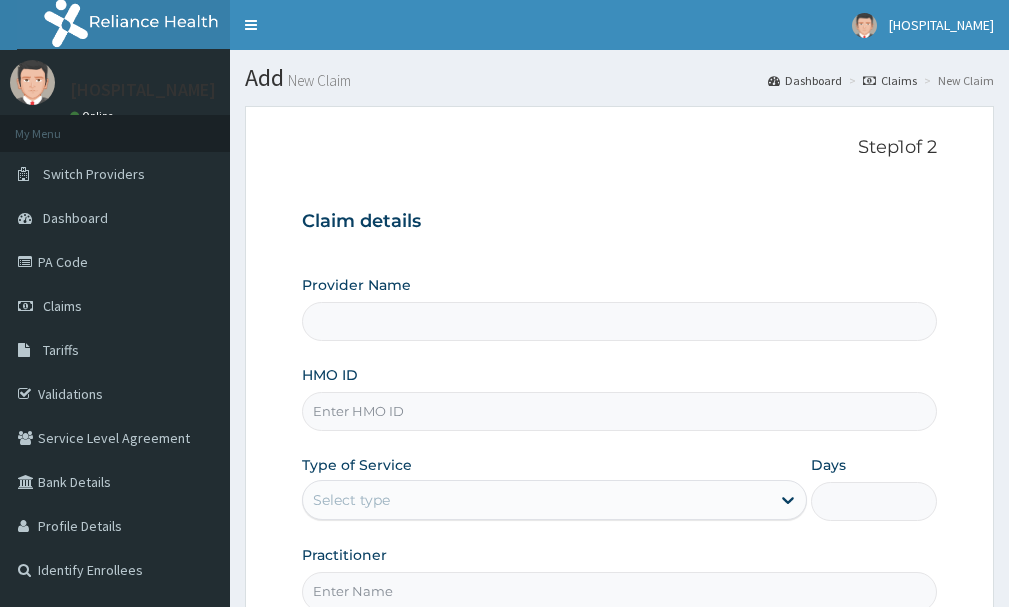 scroll, scrollTop: 0, scrollLeft: 0, axis: both 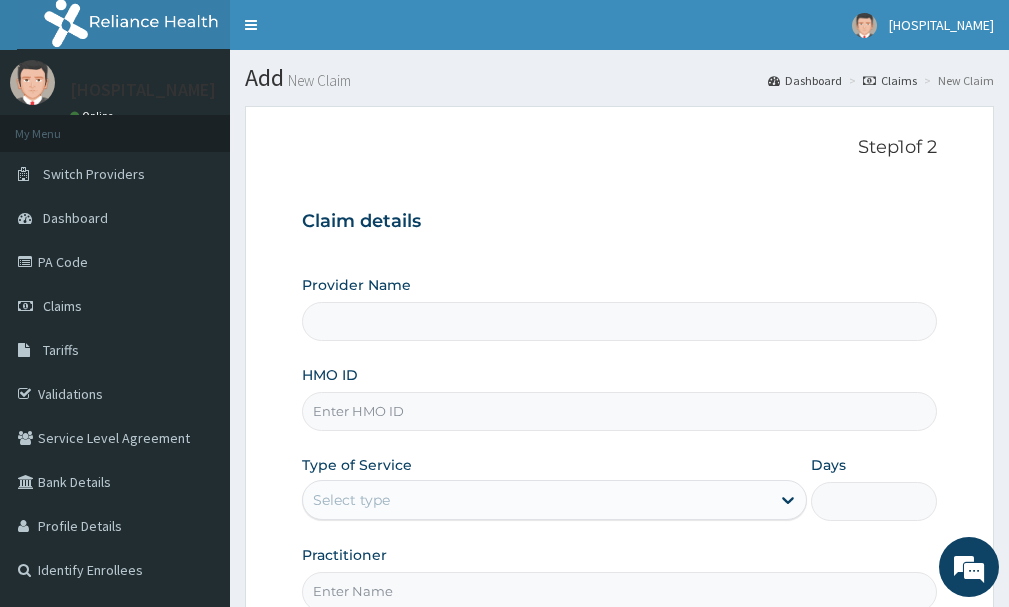 click on "HMO ID" at bounding box center (619, 411) 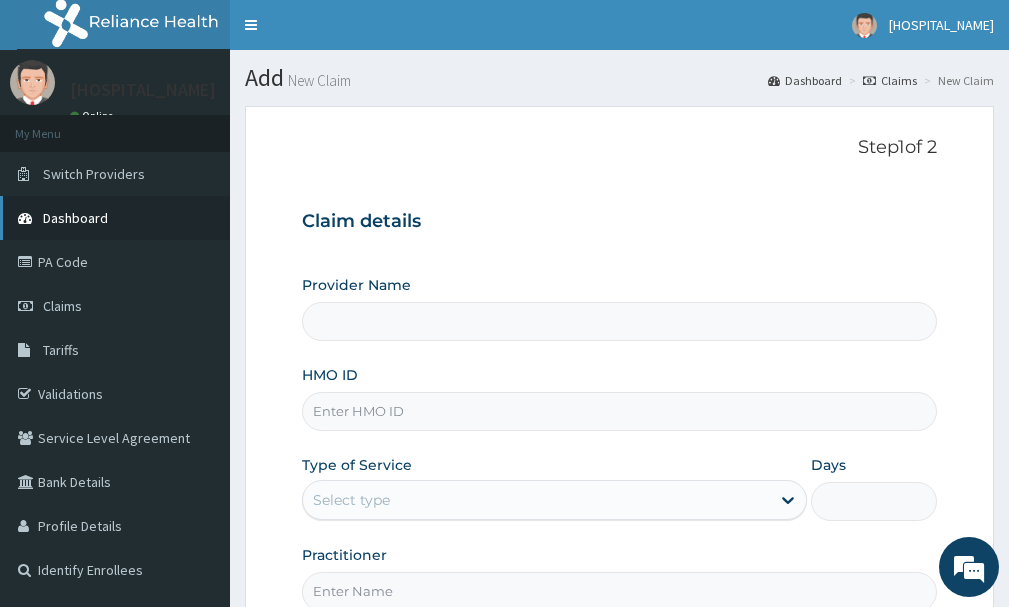 type on "Masaka Central Hospital and Maternity" 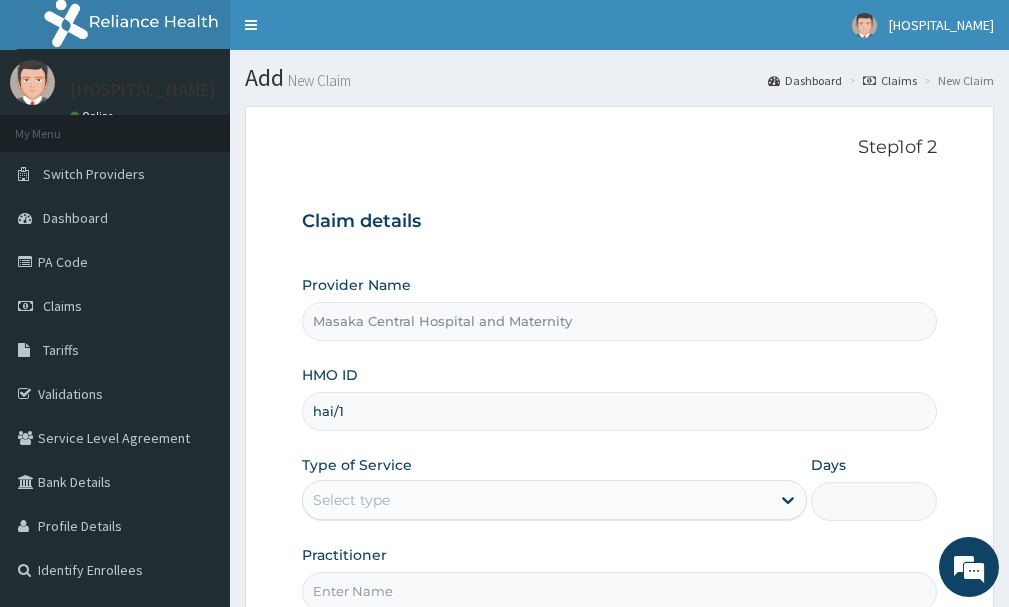 scroll, scrollTop: 0, scrollLeft: 0, axis: both 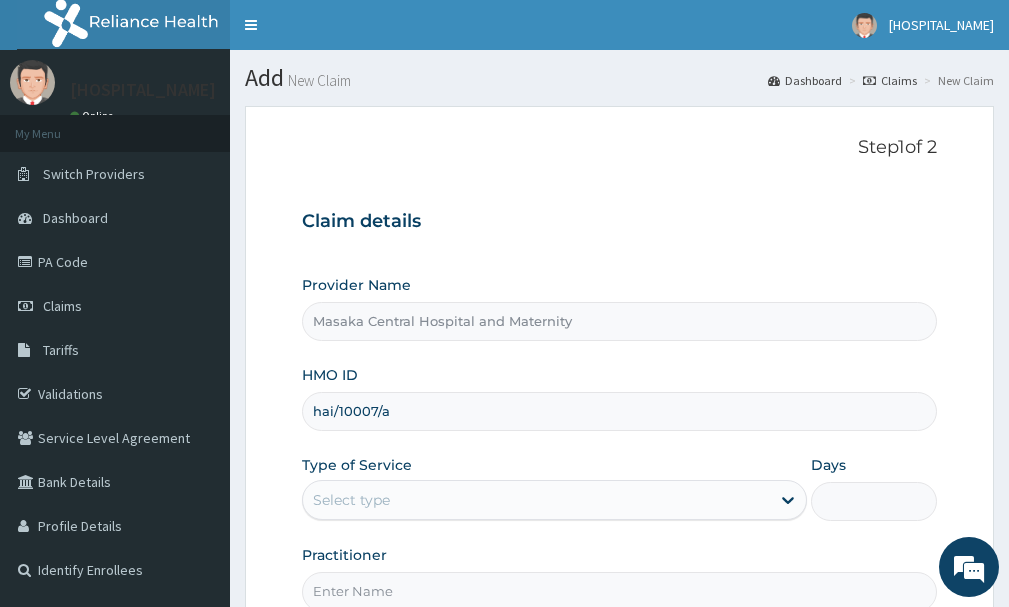 type on "hai/10007/a" 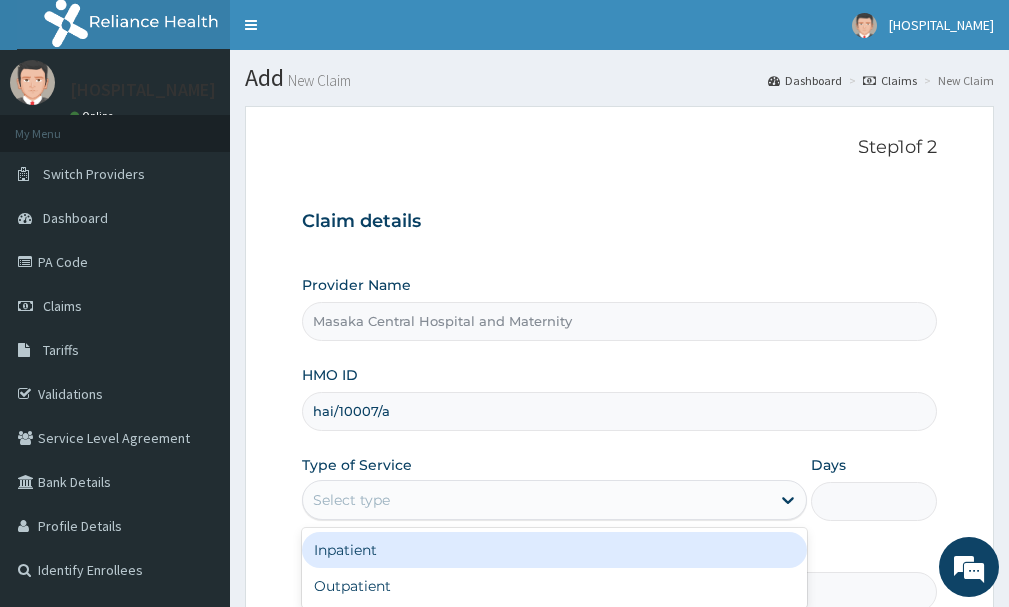 click on "Select type" at bounding box center [536, 500] 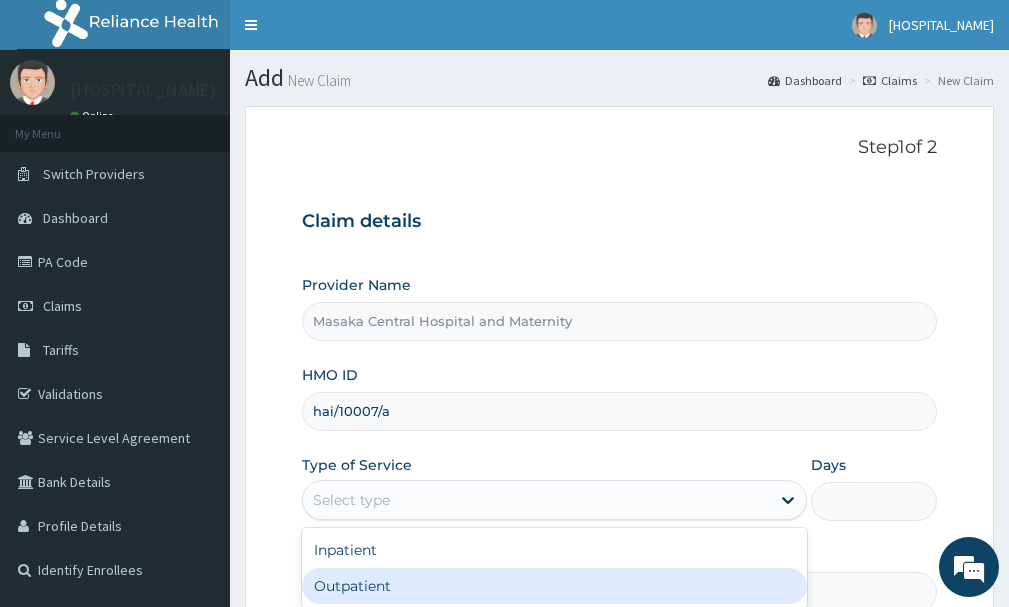 click on "Outpatient" at bounding box center (554, 586) 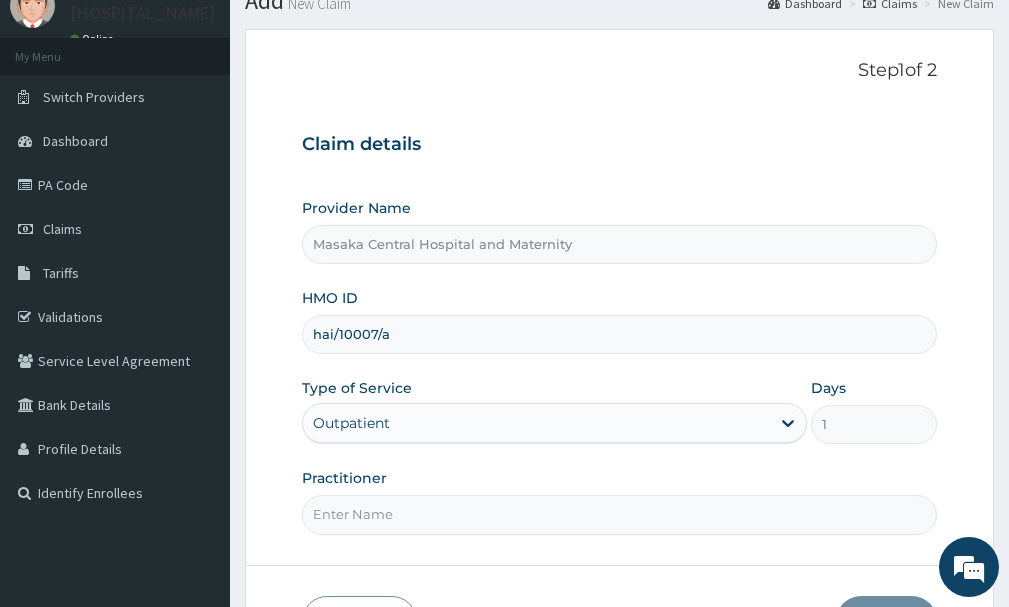 scroll, scrollTop: 200, scrollLeft: 0, axis: vertical 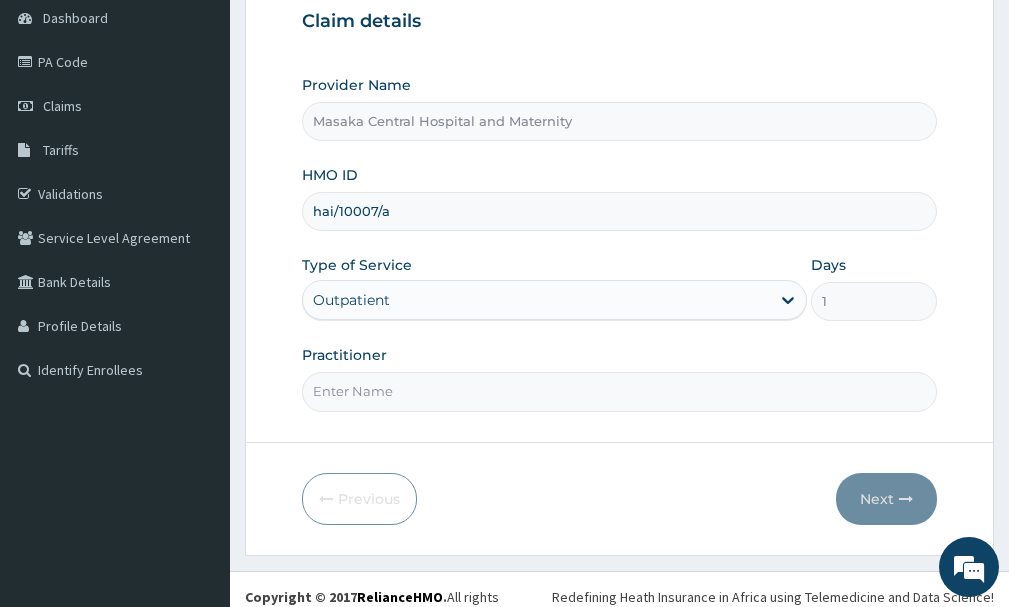 click on "Practitioner" at bounding box center (619, 391) 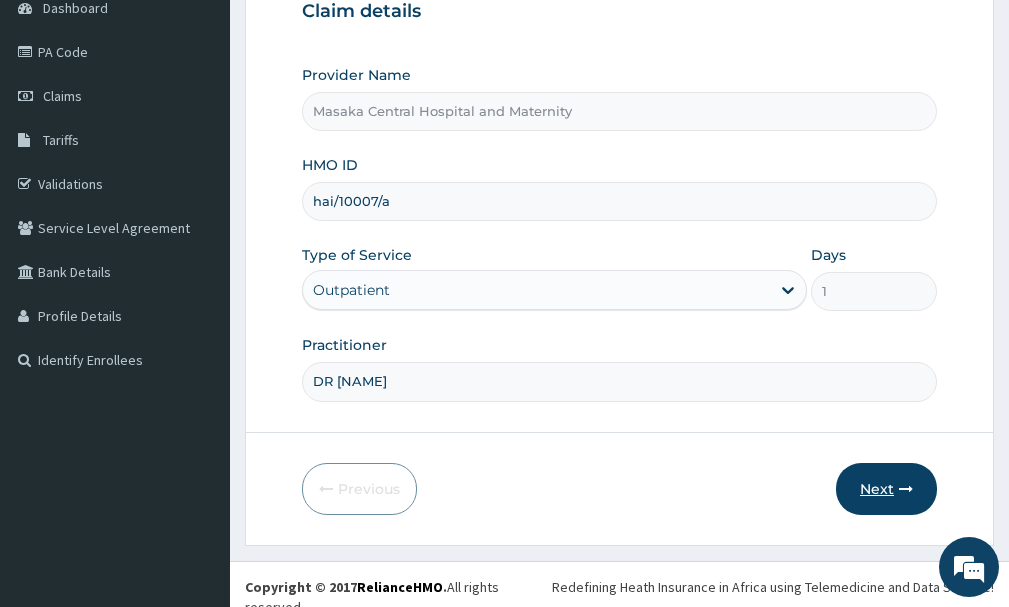scroll, scrollTop: 215, scrollLeft: 0, axis: vertical 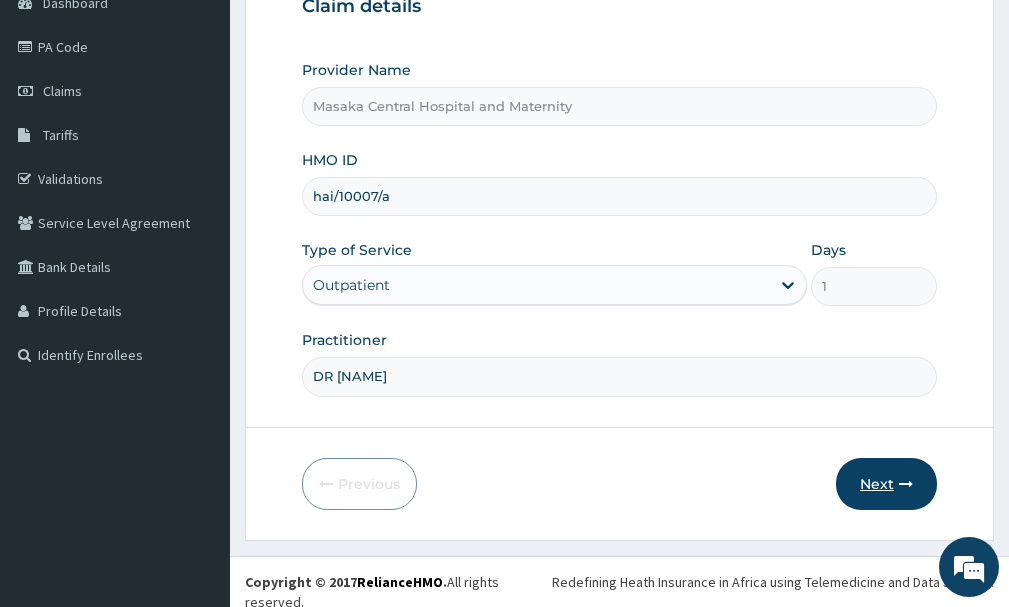 click on "Next" at bounding box center [886, 484] 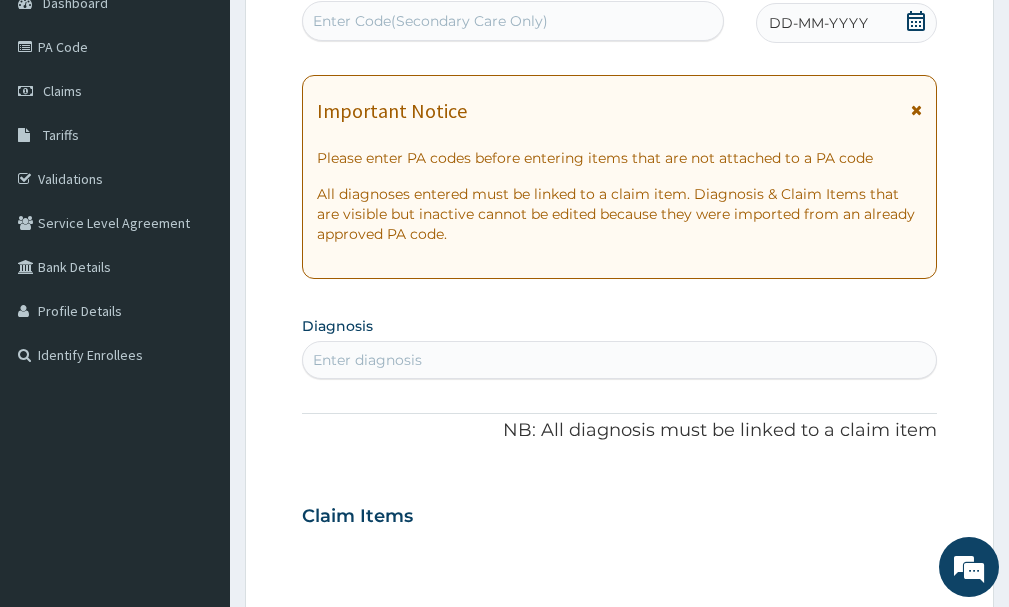 click 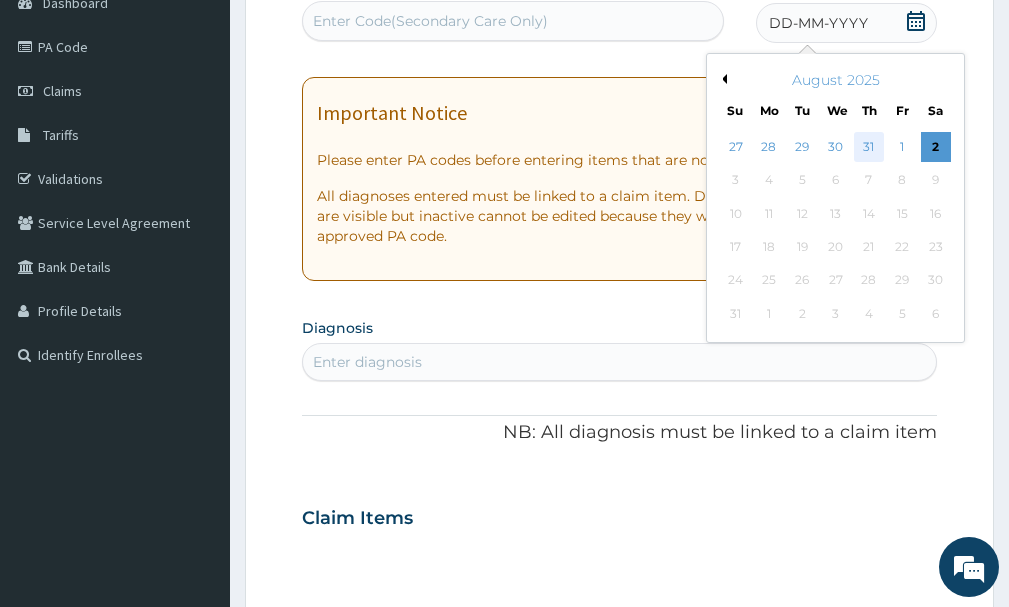 click on "31" at bounding box center (869, 147) 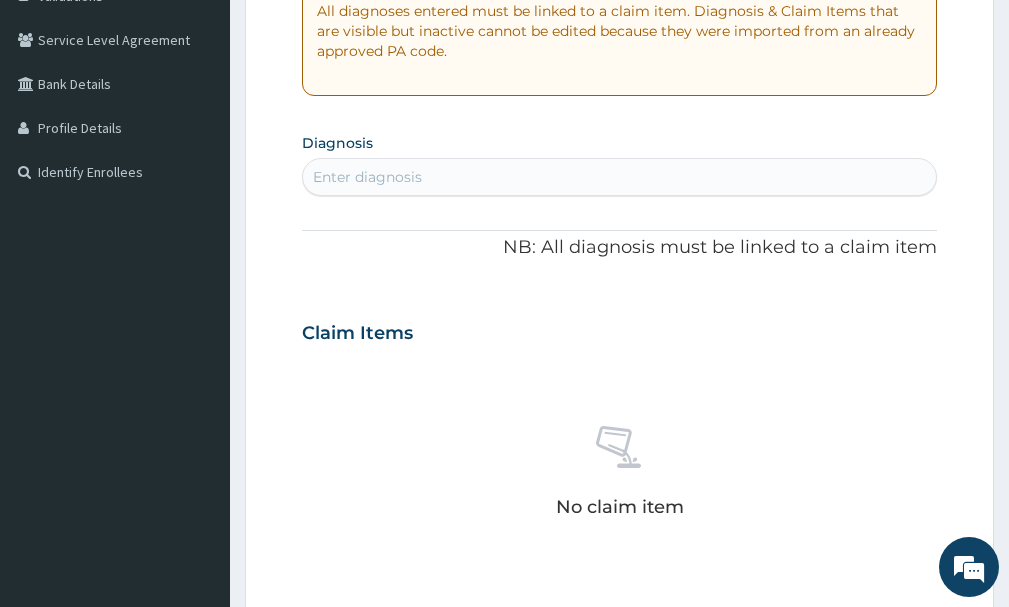 scroll, scrollTop: 415, scrollLeft: 0, axis: vertical 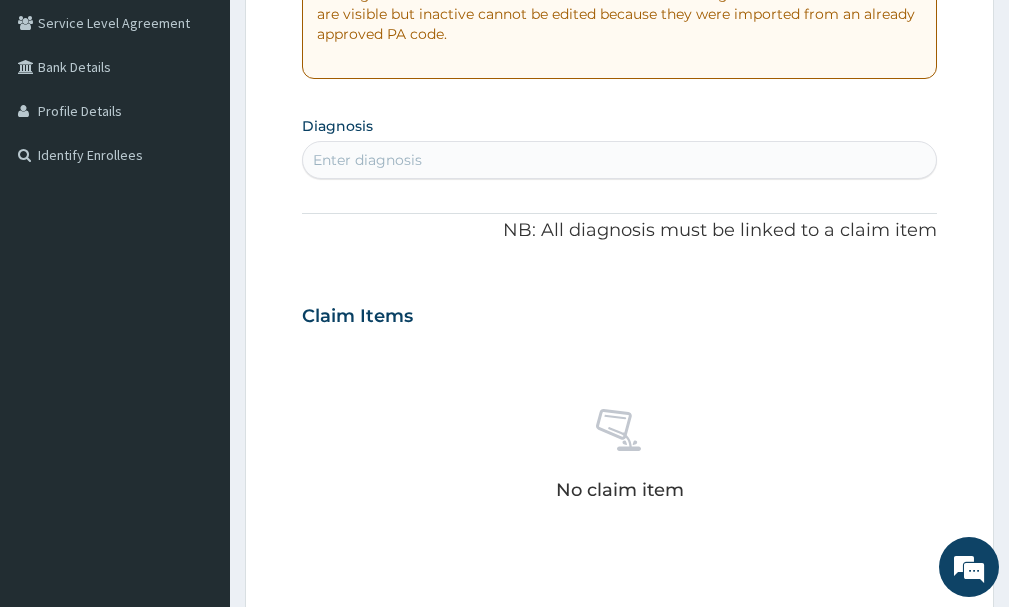 click on "Enter diagnosis" at bounding box center [619, 160] 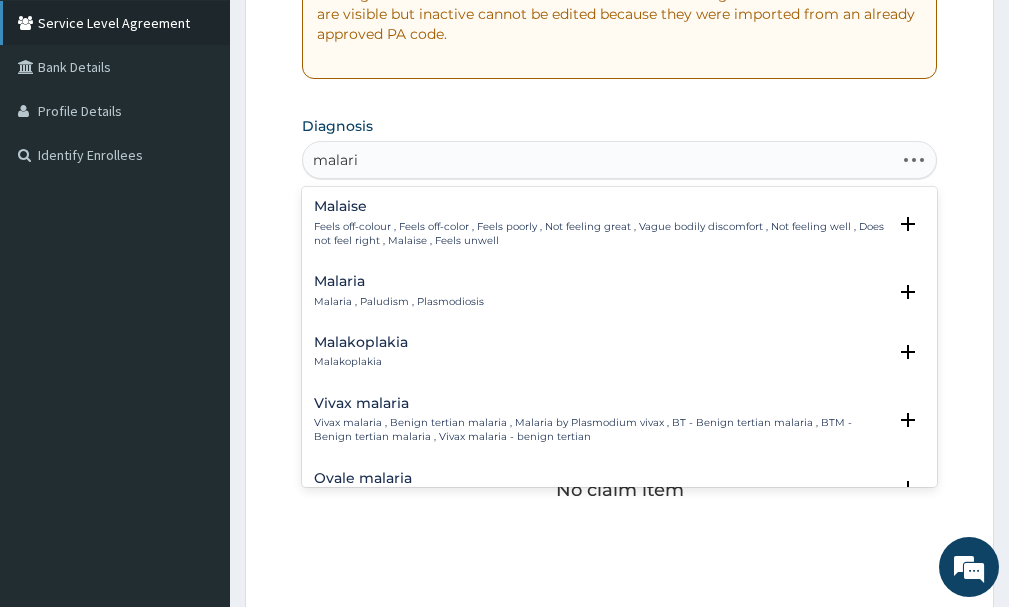 type on "malaria" 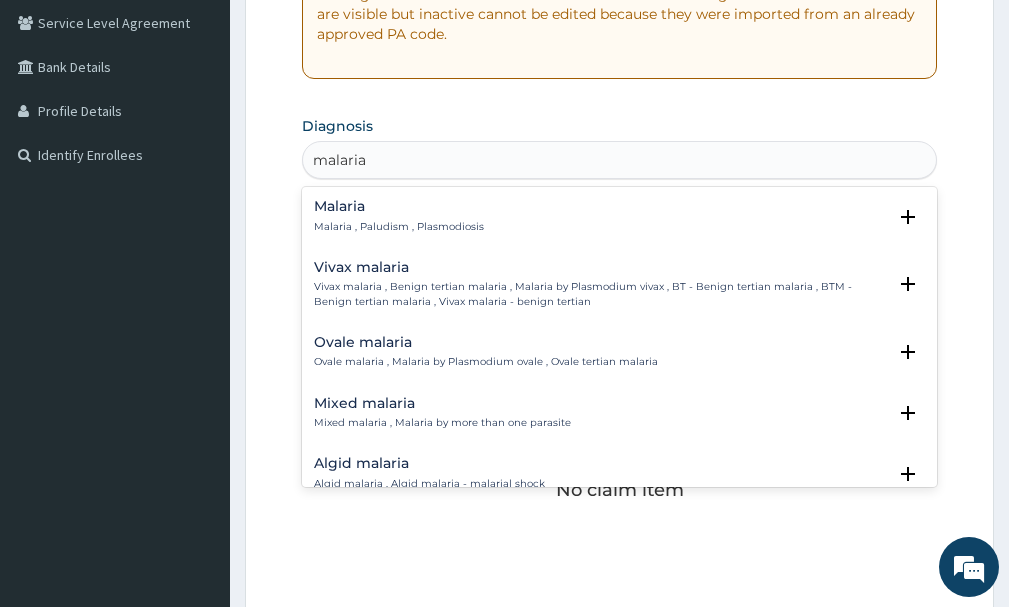 click on "Malaria" at bounding box center [399, 206] 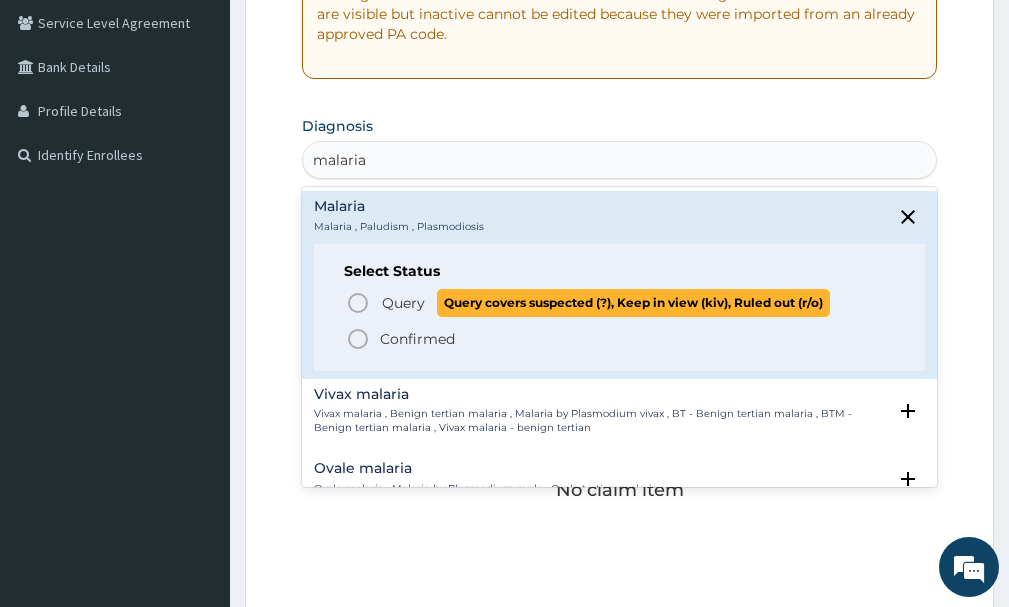 click 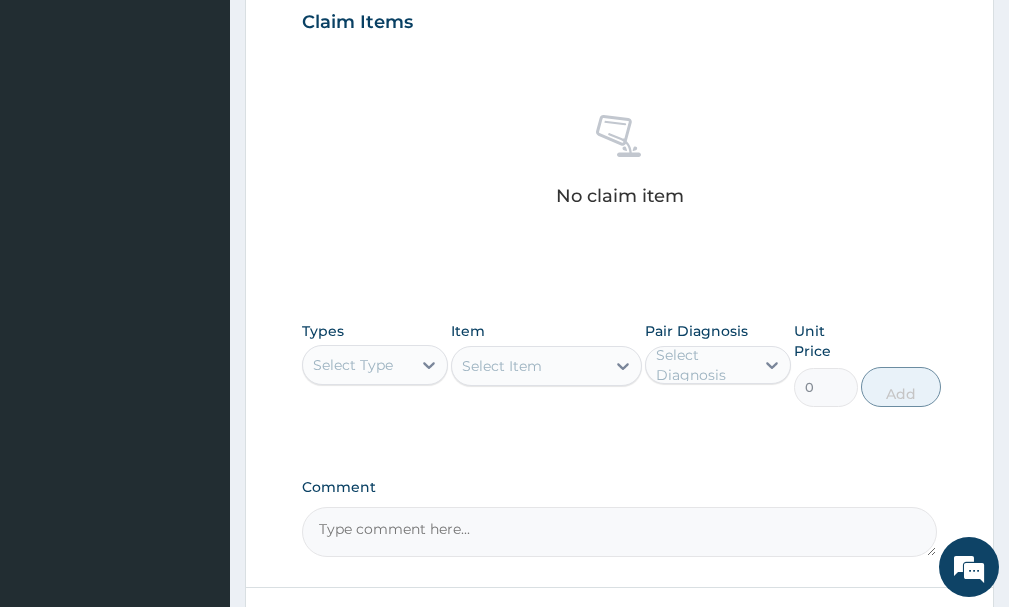 scroll, scrollTop: 815, scrollLeft: 0, axis: vertical 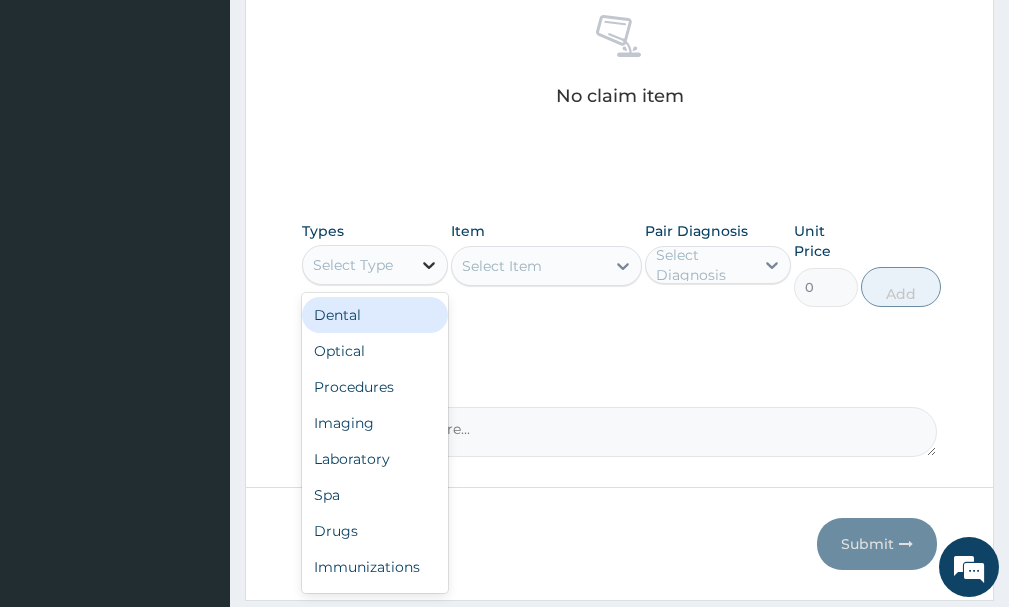 click 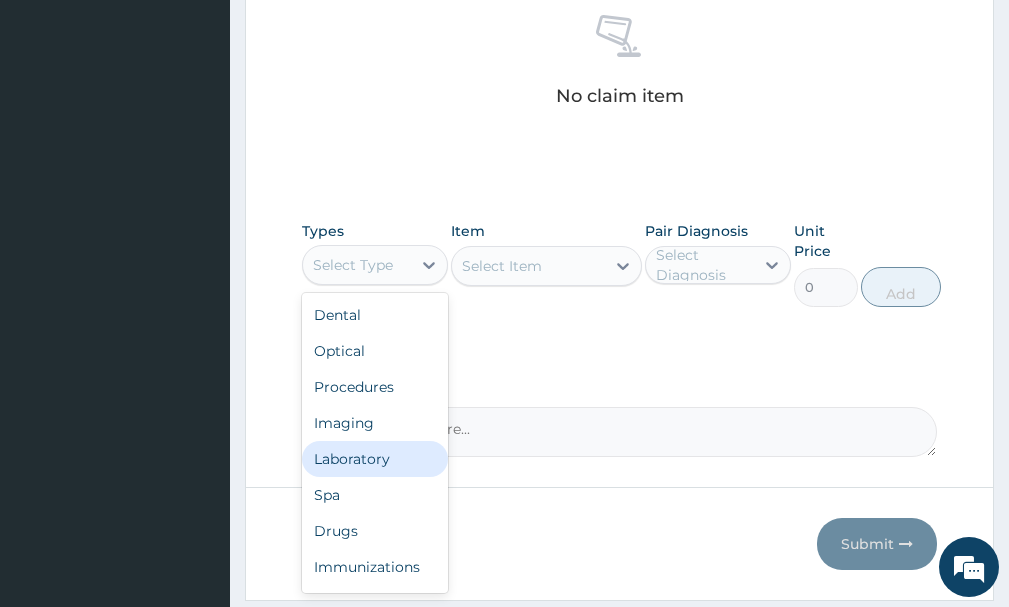 click on "Laboratory" at bounding box center [375, 459] 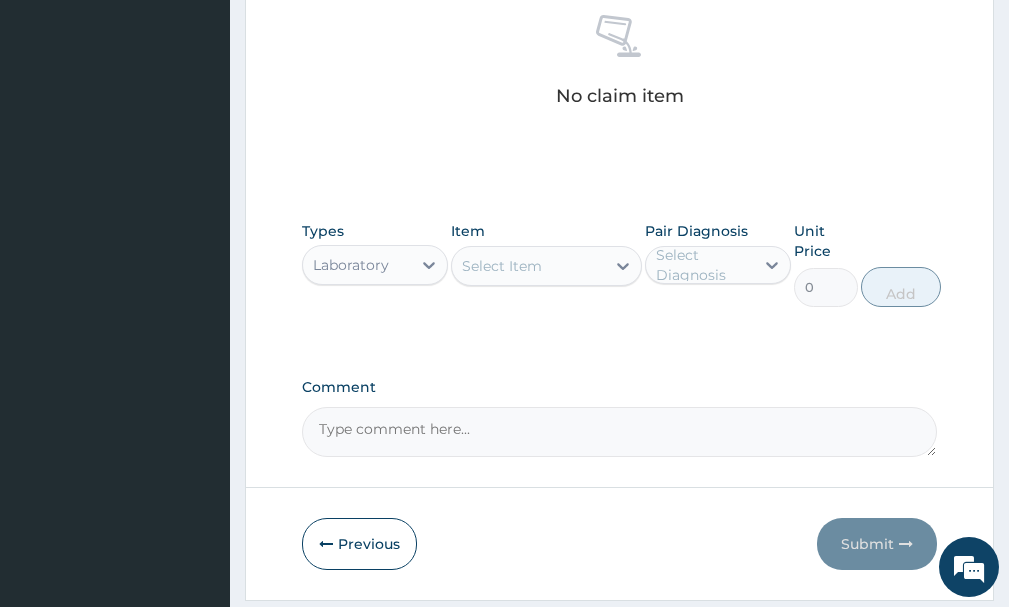 click on "Select Item" at bounding box center [528, 266] 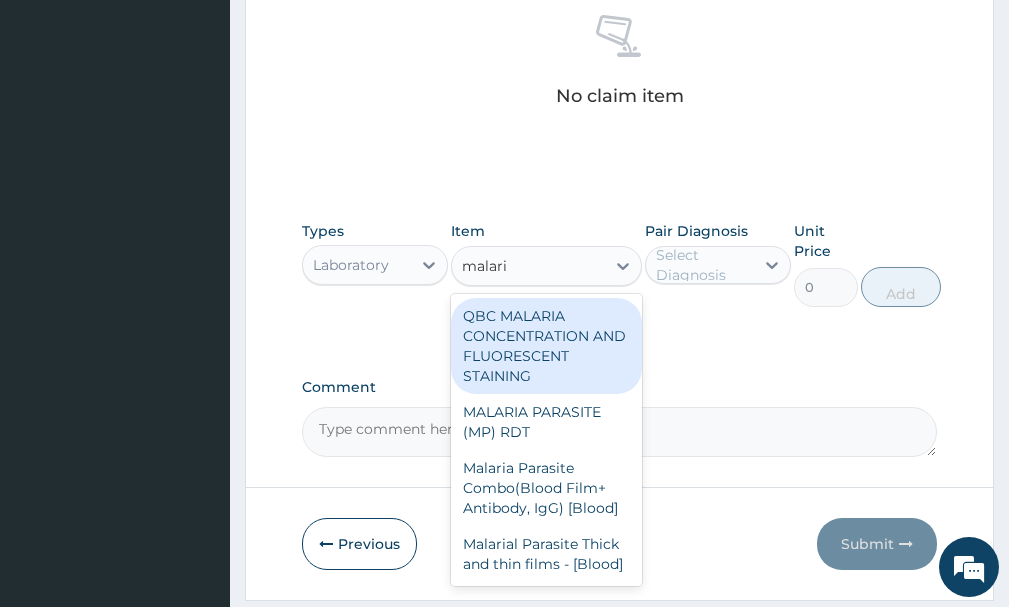 type on "malaria" 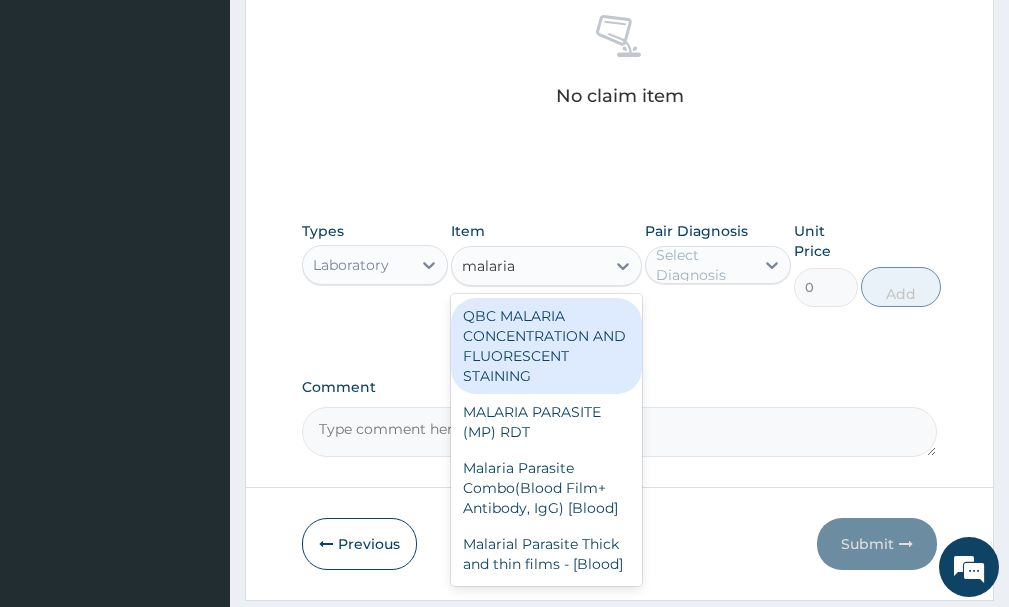 scroll, scrollTop: 32, scrollLeft: 0, axis: vertical 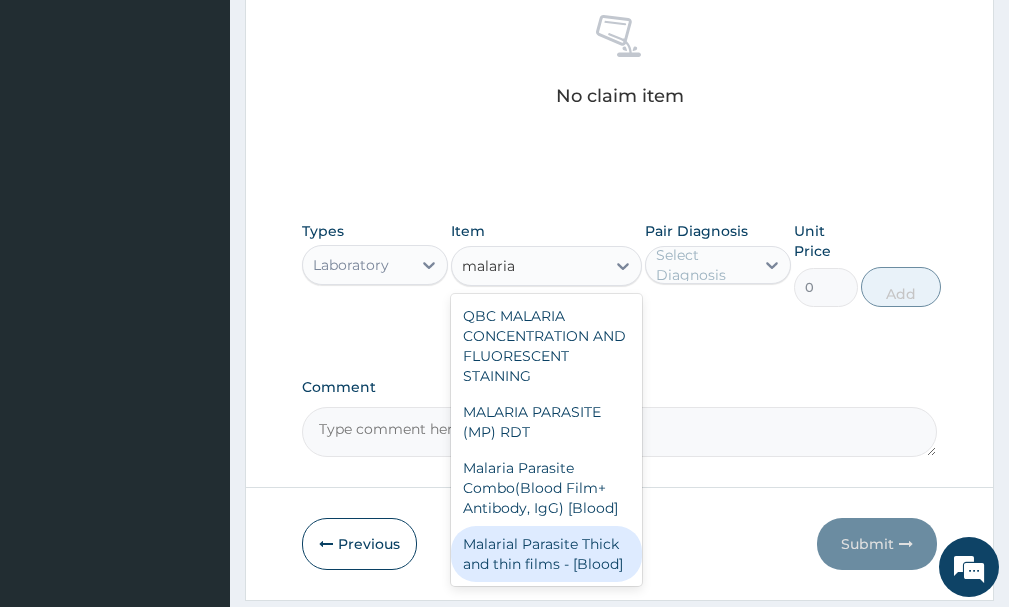 click on "Malarial Parasite Thick and thin films - [Blood]" at bounding box center [546, 554] 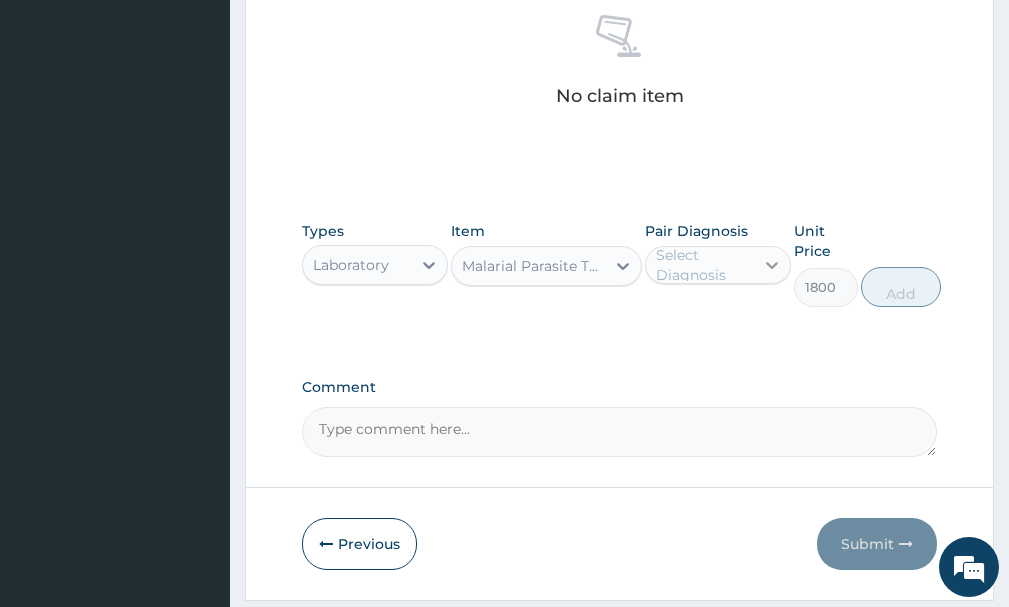 click 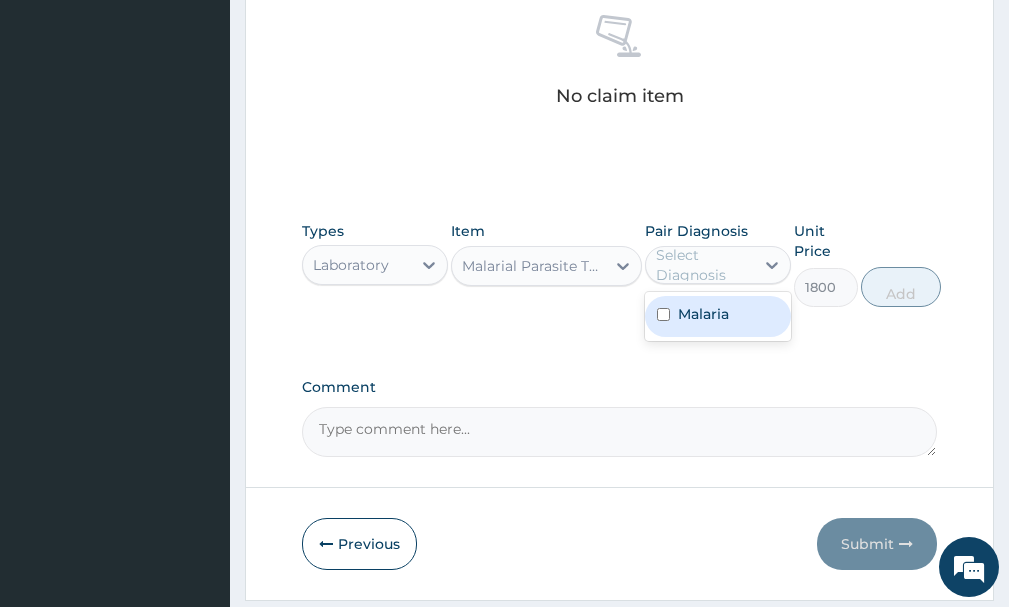 click at bounding box center [663, 314] 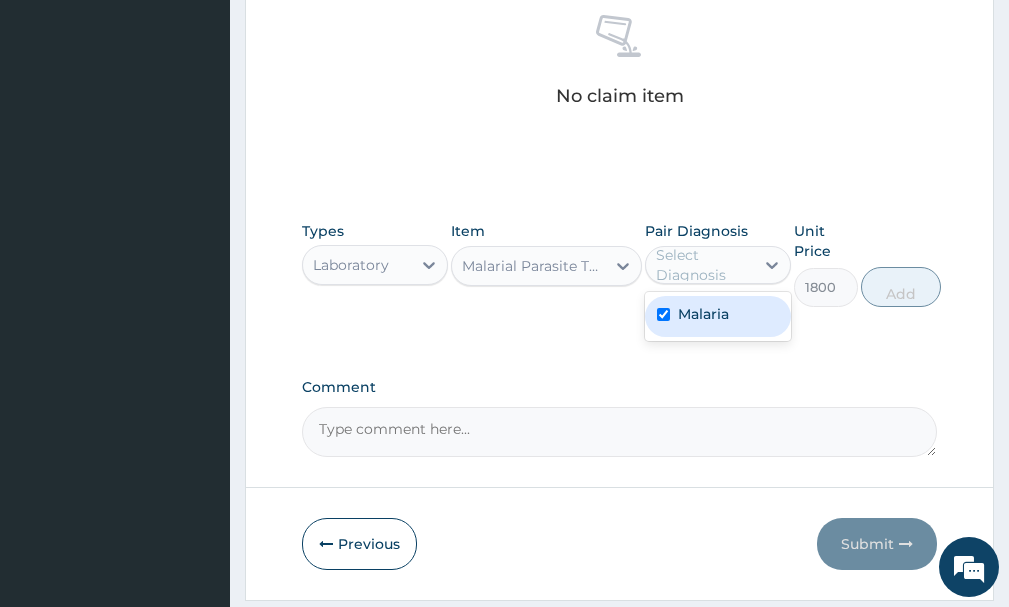 checkbox on "true" 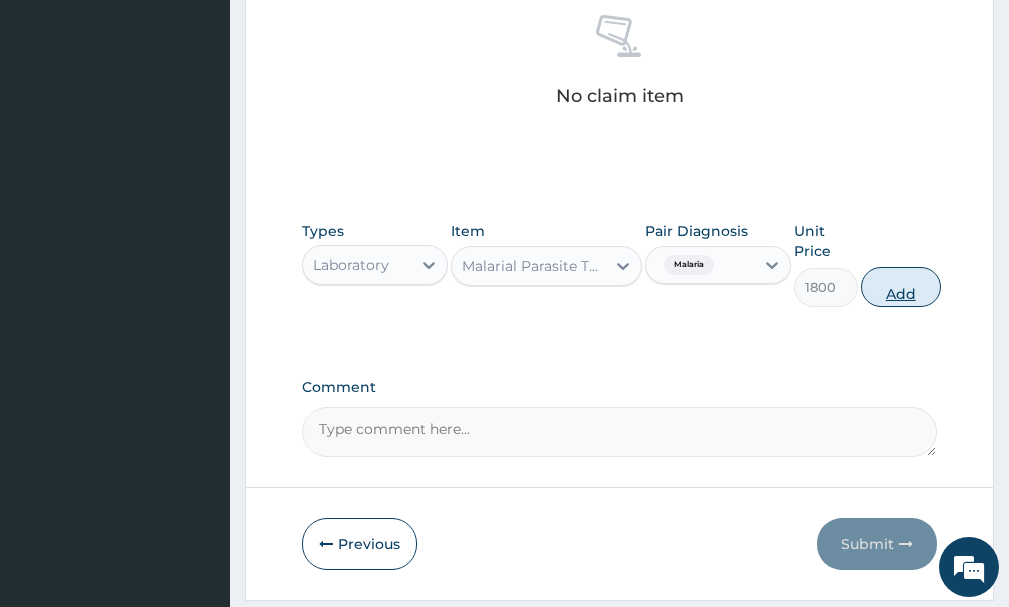 click on "Add" at bounding box center [901, 287] 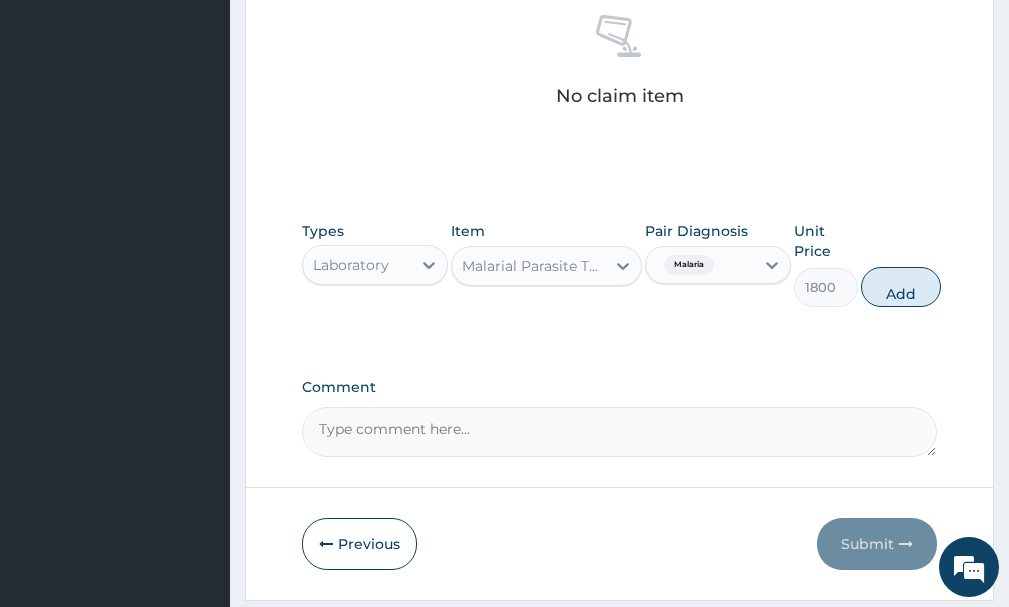 type on "0" 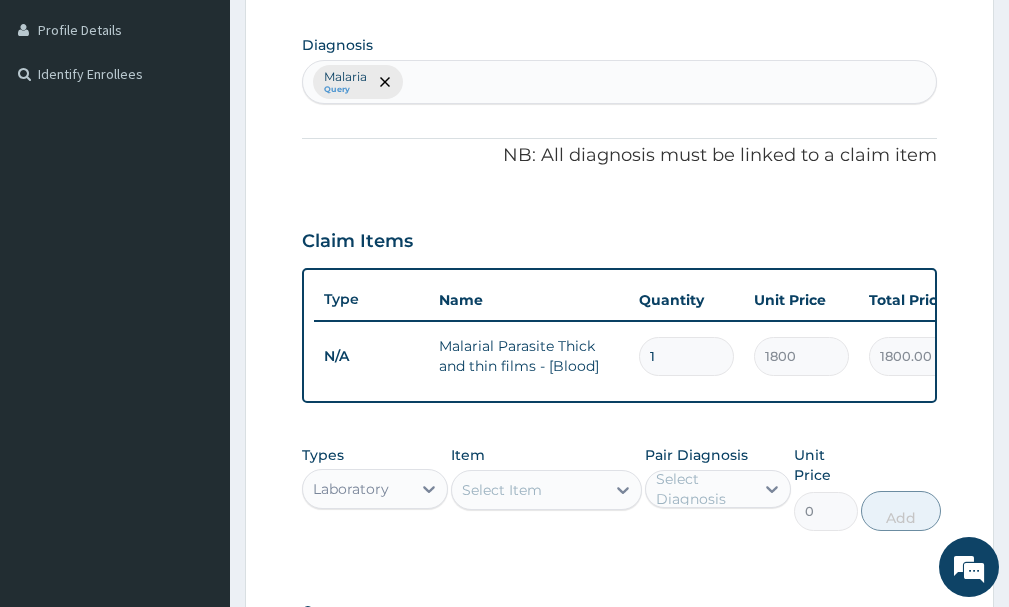 scroll, scrollTop: 695, scrollLeft: 0, axis: vertical 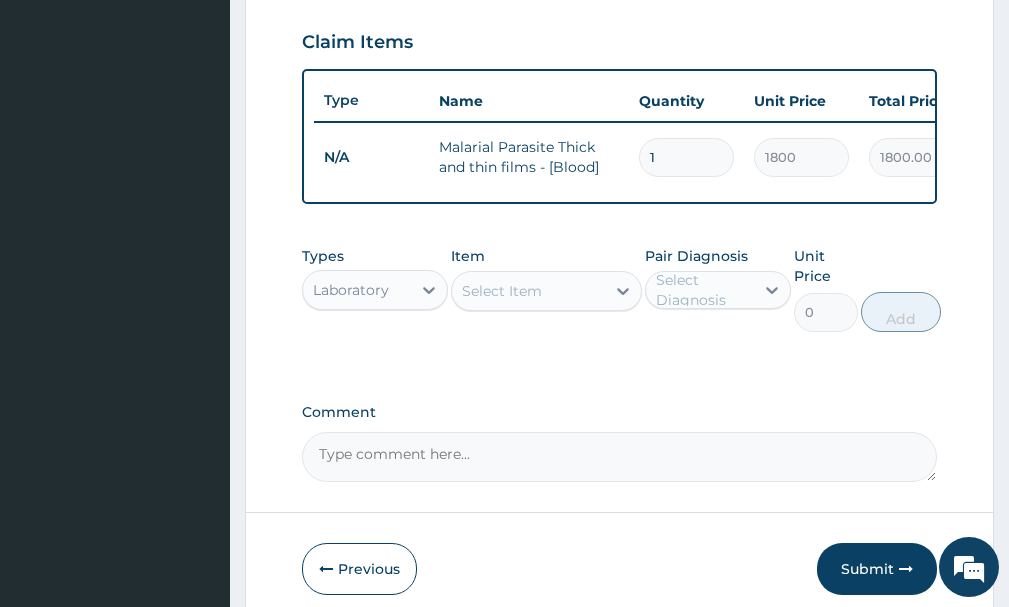 click on "Step  2  of 2 PA Code / Prescription Code Enter Code(Secondary Care Only) Encounter Date 31-07-2025 Important Notice Please enter PA codes before entering items that are not attached to a PA code   All diagnoses entered must be linked to a claim item. Diagnosis & Claim Items that are visible but inactive cannot be edited because they were imported from an already approved PA code. Diagnosis Malaria Query NB: All diagnosis must be linked to a claim item Claim Items Type Name Quantity Unit Price Total Price Pair Diagnosis Actions N/A Malarial Parasite Thick and thin films - [Blood] 1 1800 1800.00 Malaria Delete Types Laboratory Item Select Item Pair Diagnosis Select Diagnosis Unit Price 0 Add Comment     Previous   Submit" at bounding box center [619, 18] 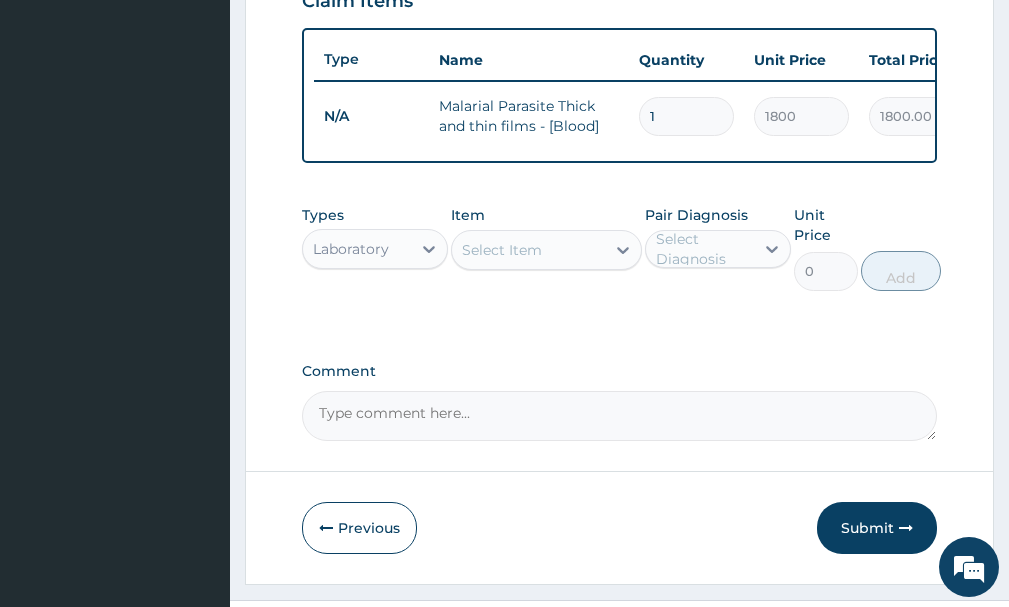 scroll, scrollTop: 695, scrollLeft: 0, axis: vertical 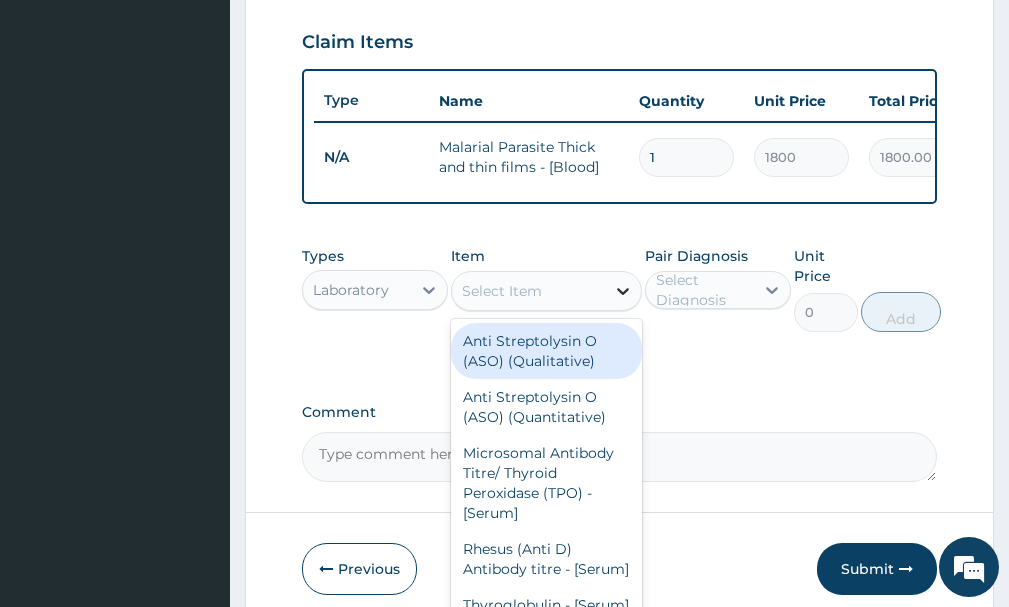 click at bounding box center [623, 291] 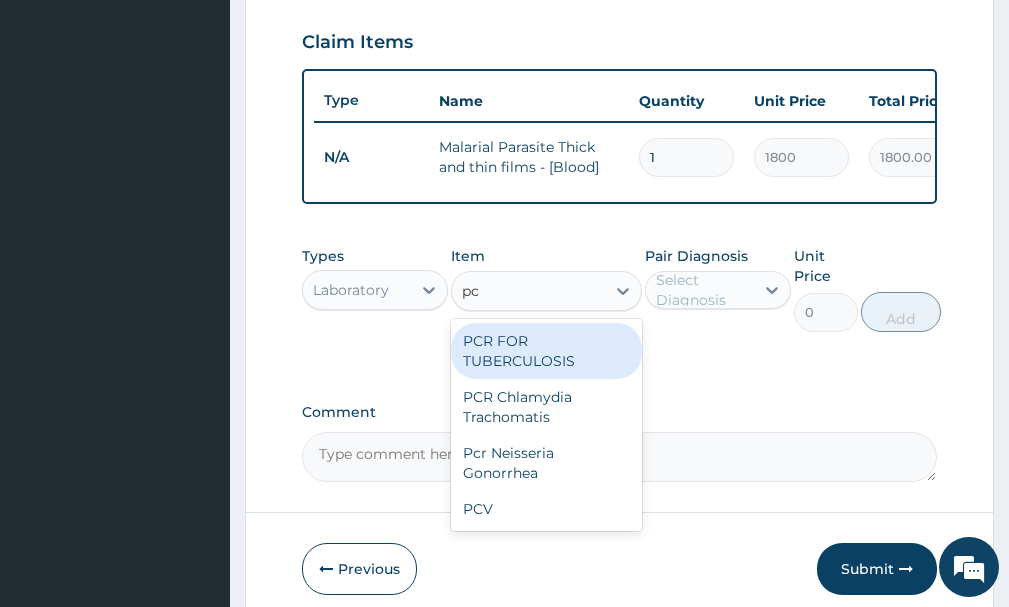 type on "pcv" 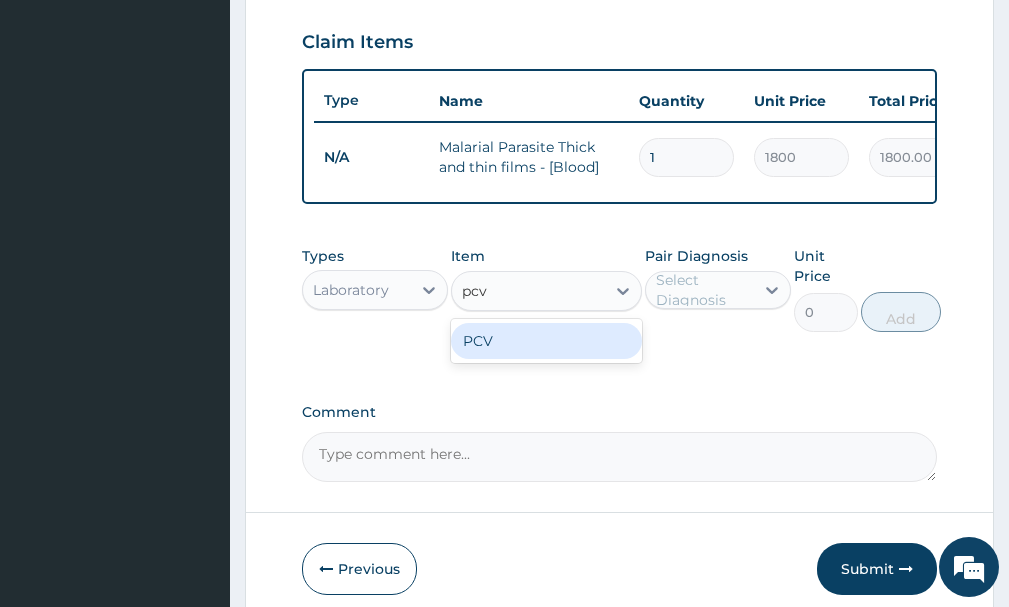 click on "PCV" at bounding box center [546, 341] 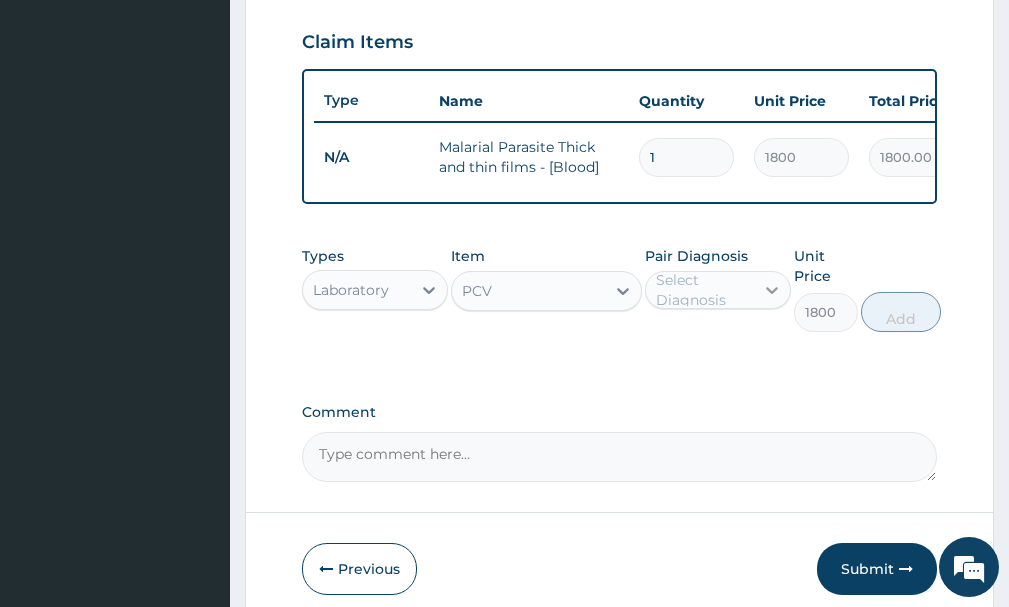click 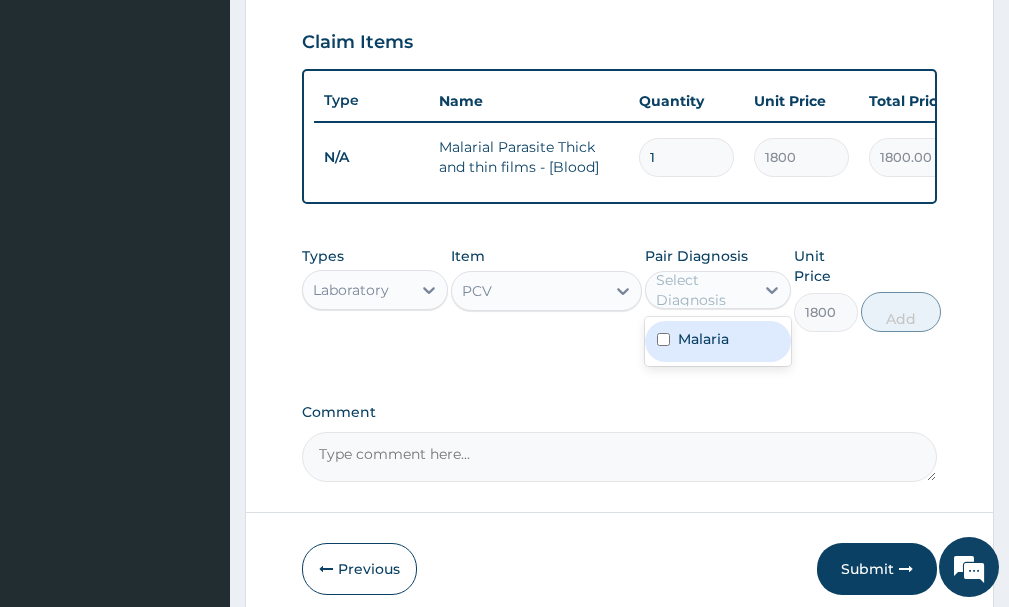click at bounding box center [663, 339] 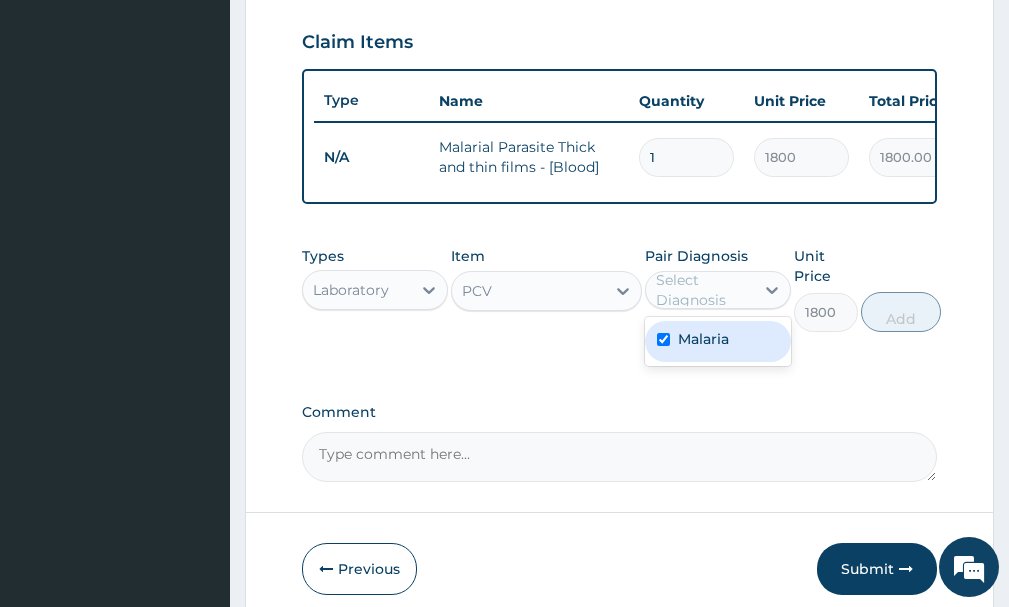 checkbox on "true" 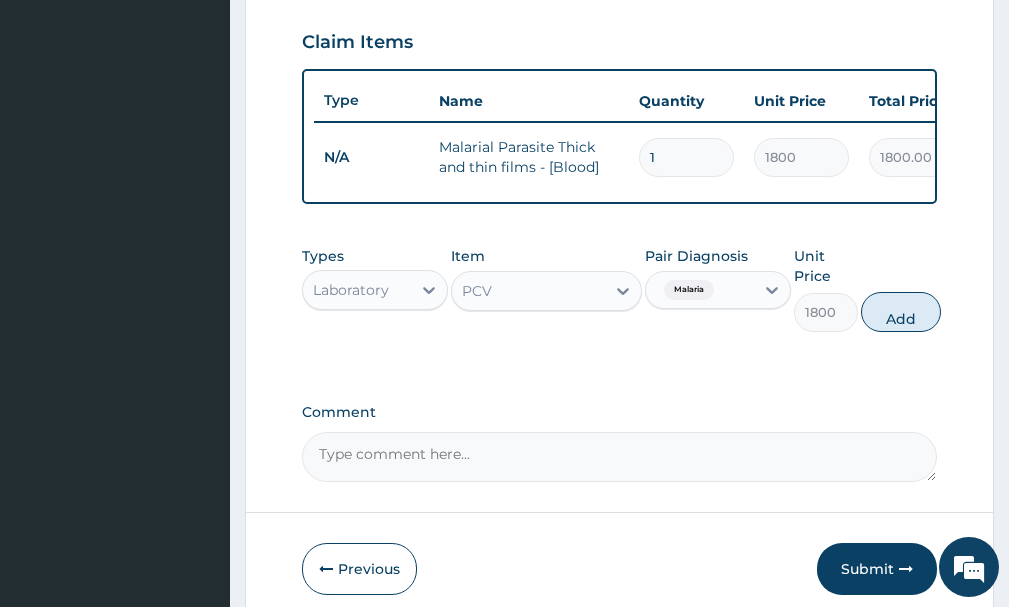 click on "Add" at bounding box center (901, 312) 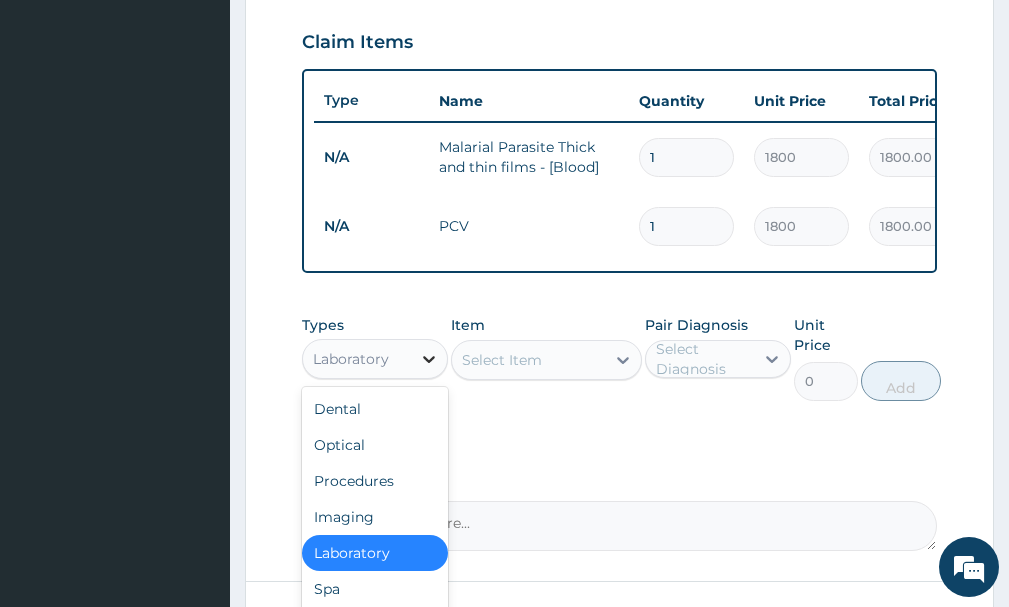 click 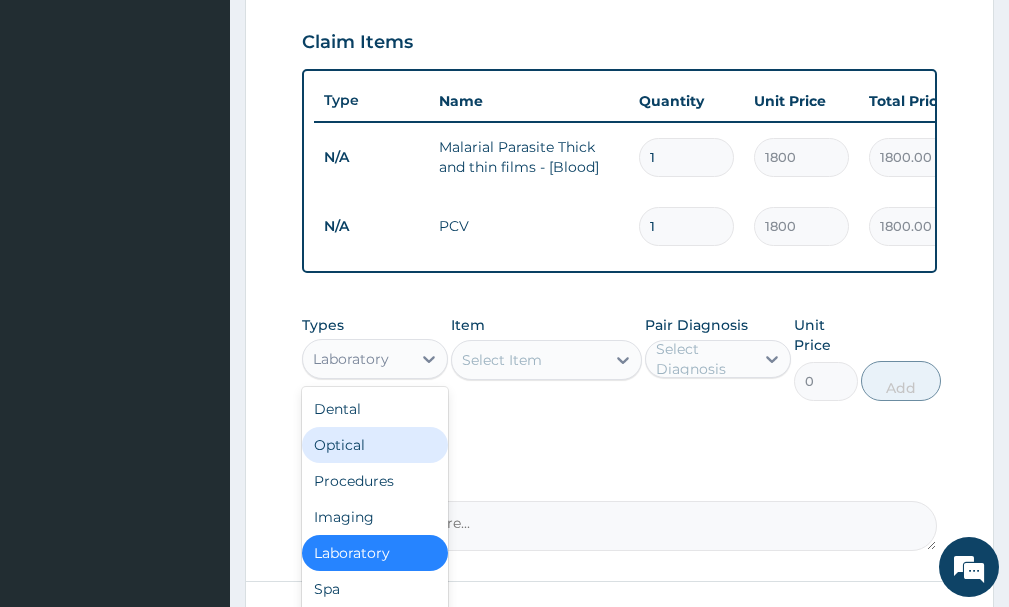scroll, scrollTop: 68, scrollLeft: 0, axis: vertical 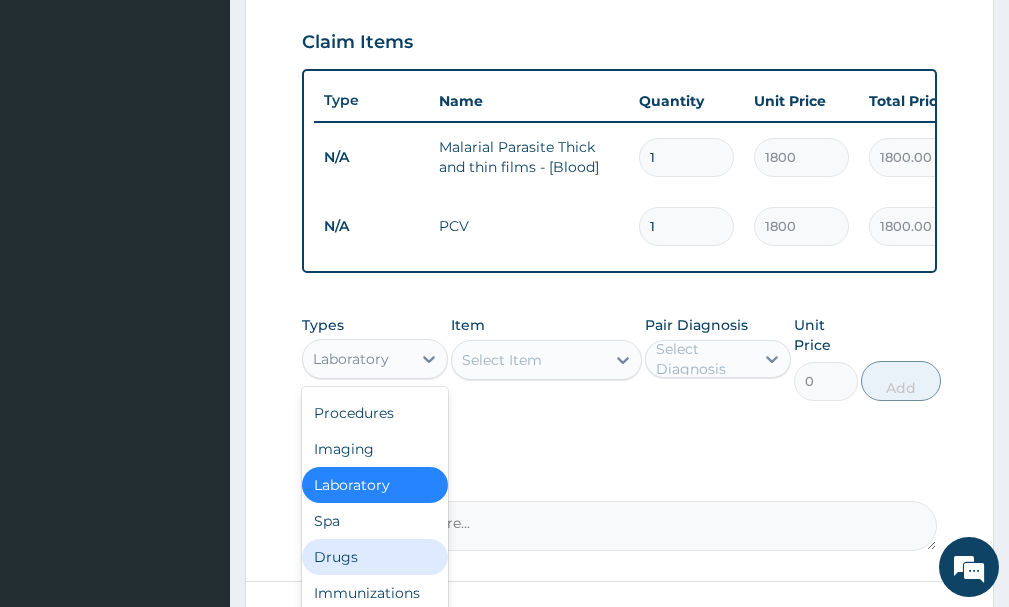 click on "Drugs" at bounding box center [375, 557] 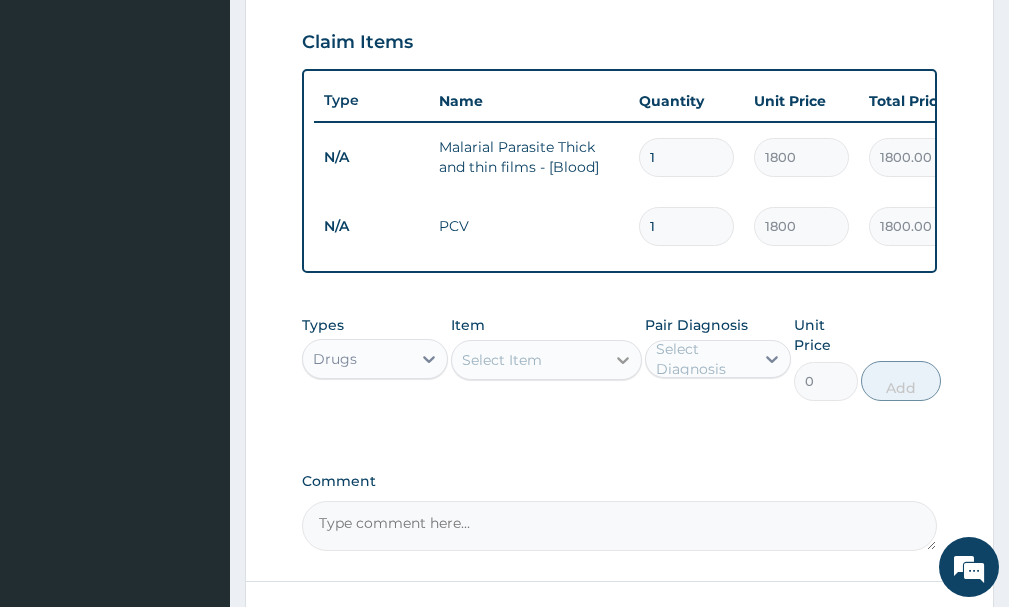 click 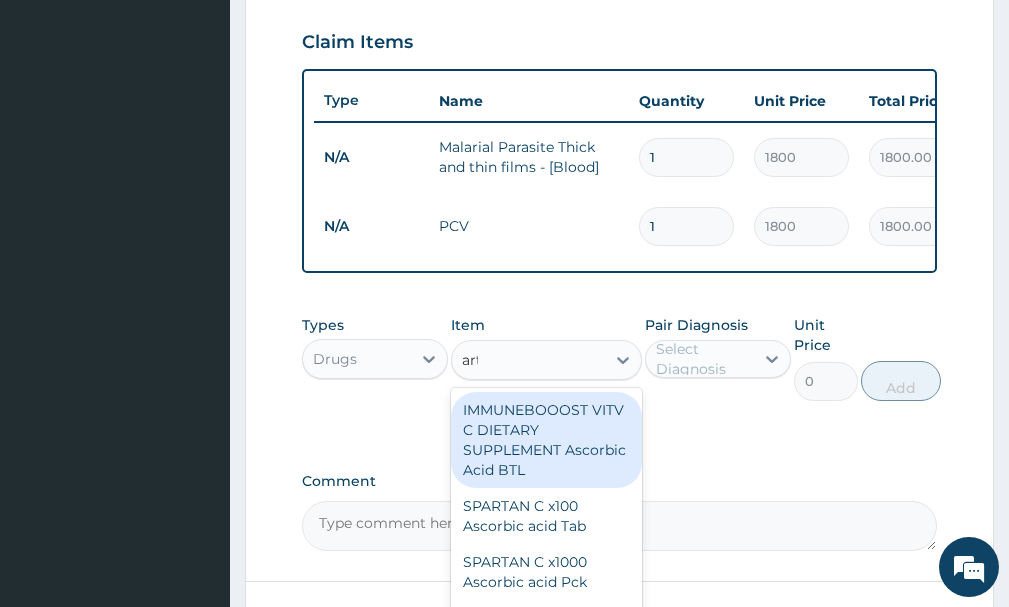 type on "arte" 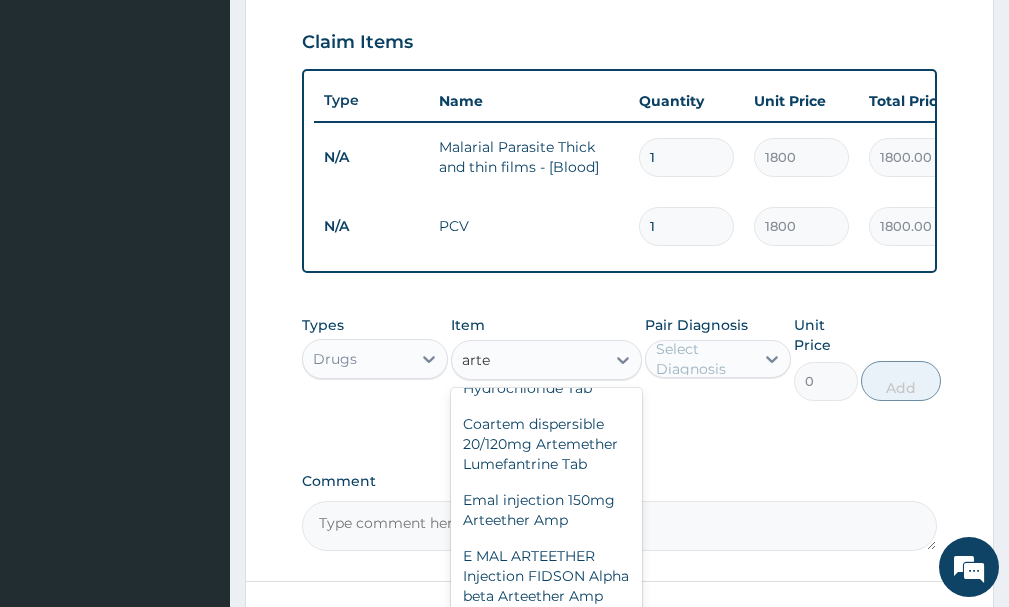 scroll, scrollTop: 200, scrollLeft: 0, axis: vertical 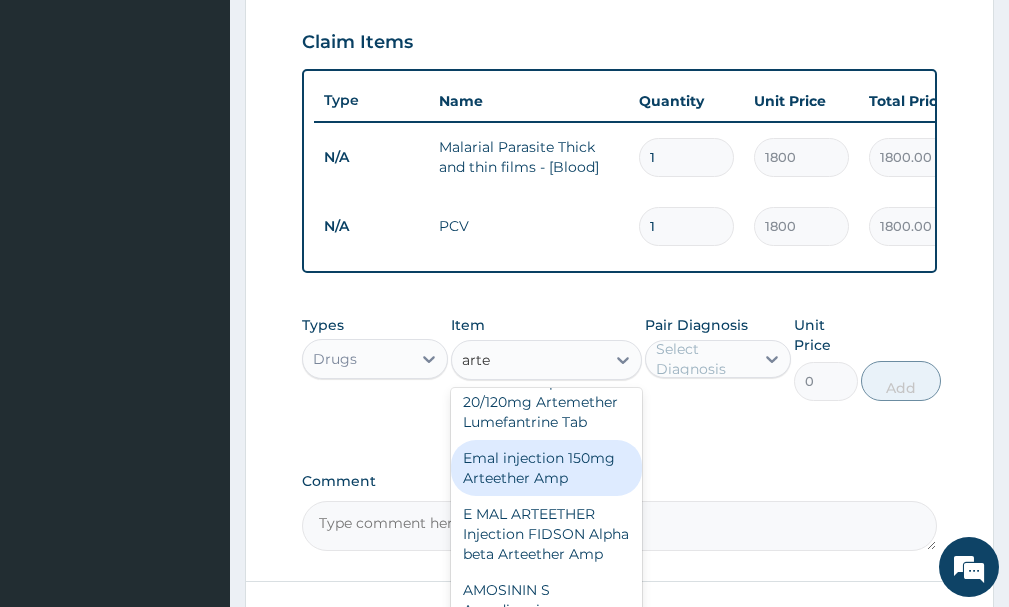 click on "Emal injection 150mg Arteether Amp" at bounding box center [546, 468] 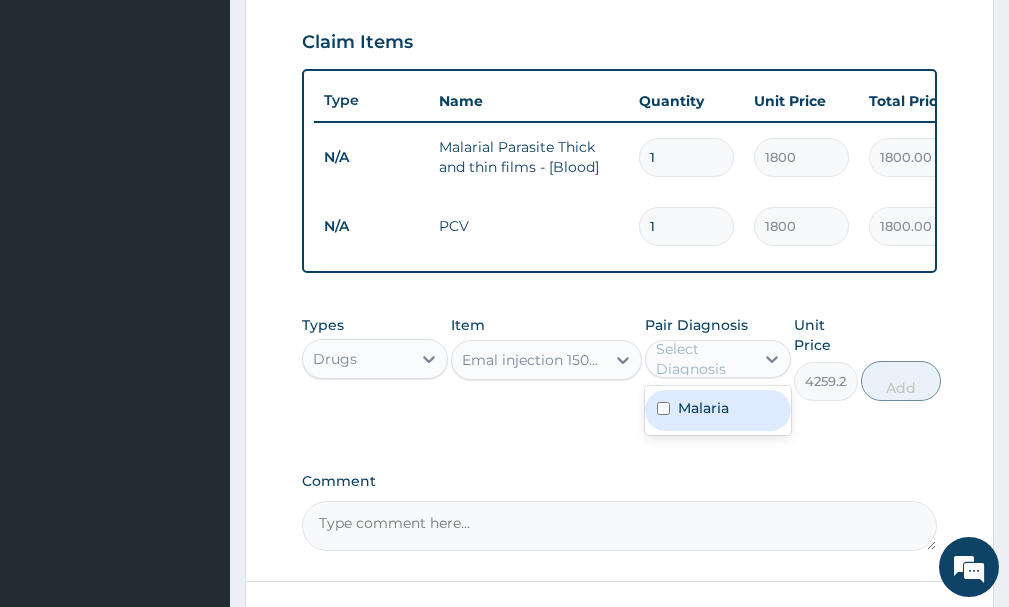 click on "Select Diagnosis" at bounding box center (704, 359) 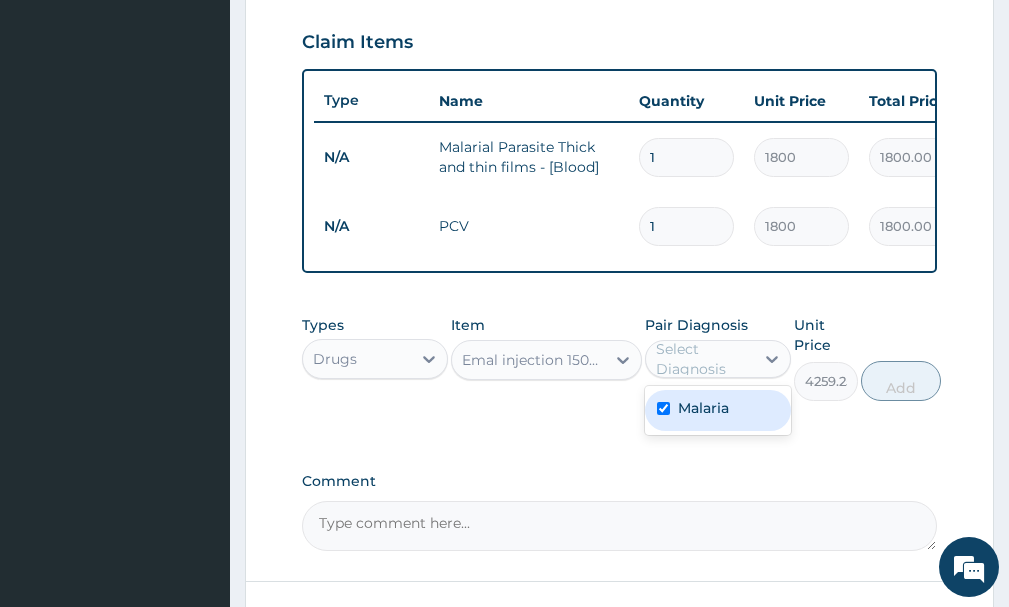 checkbox on "true" 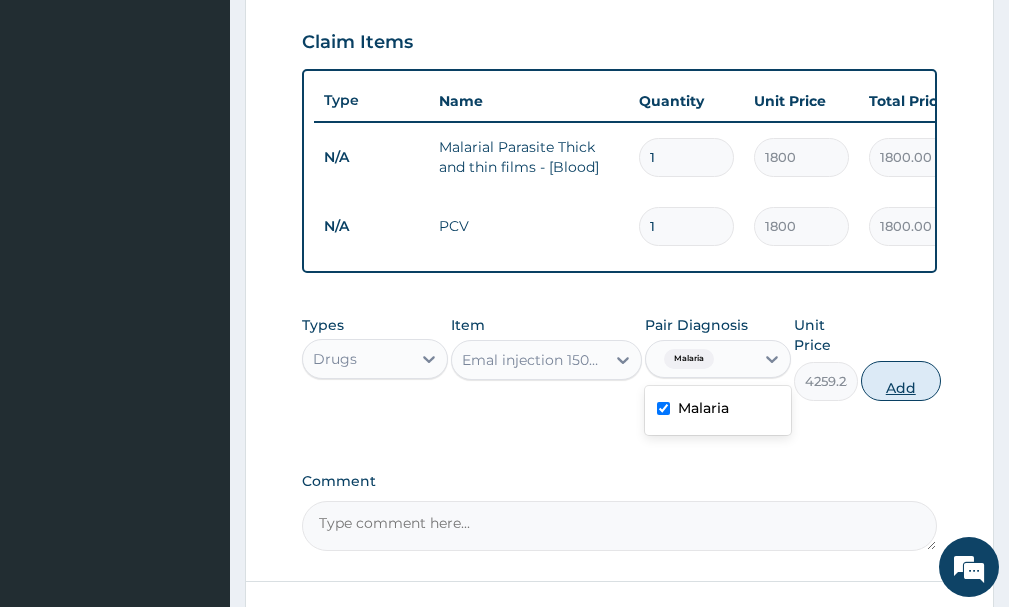 click on "Add" at bounding box center (901, 381) 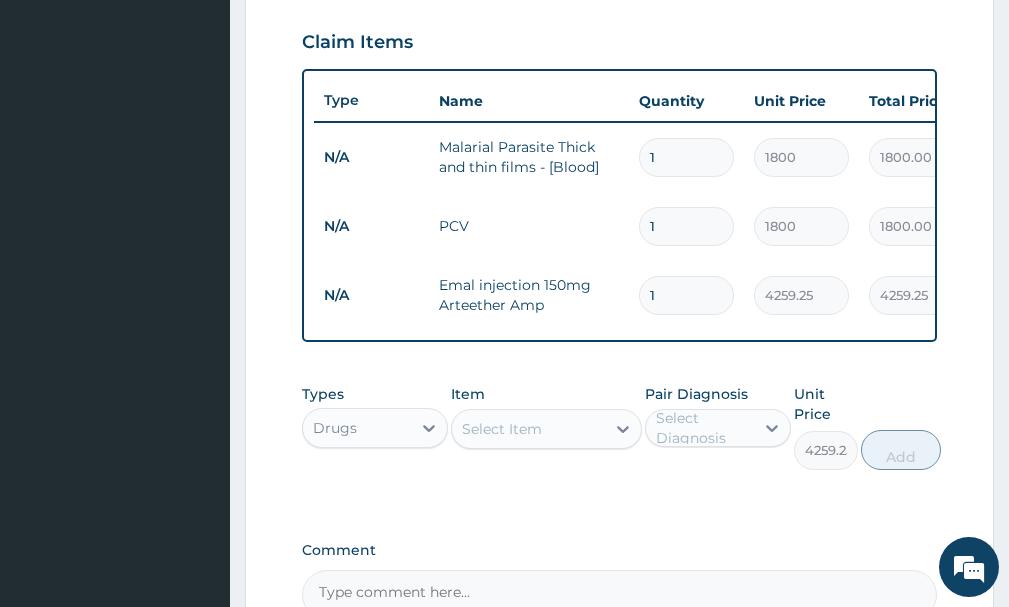 type on "0" 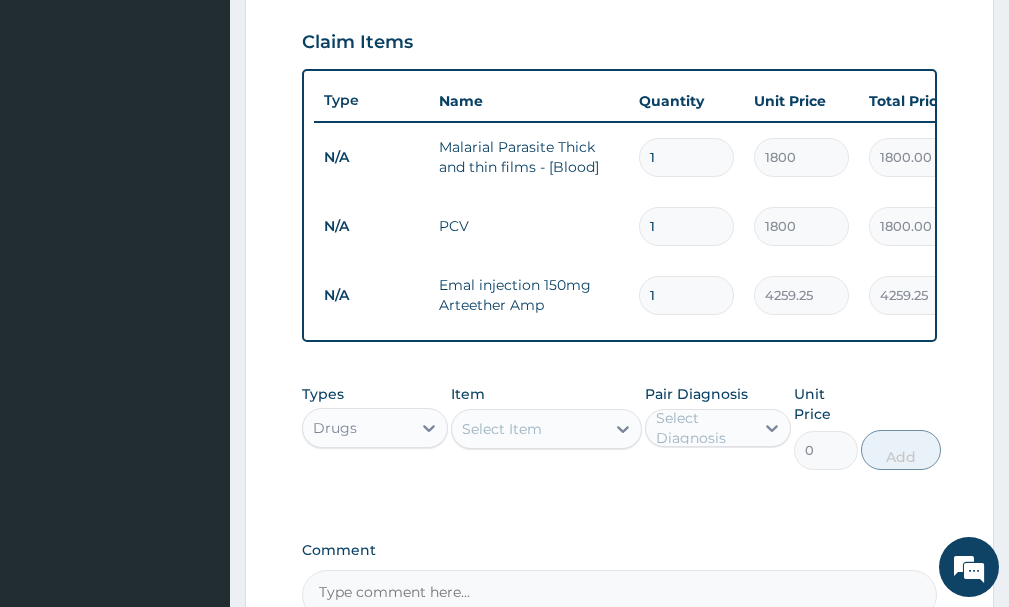 click on "Select Item" at bounding box center [528, 429] 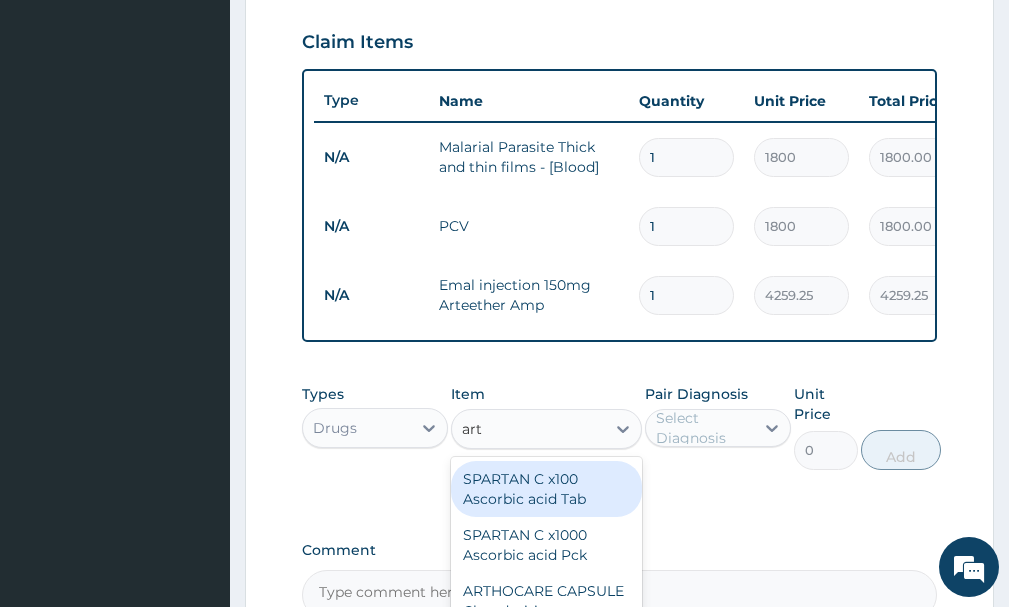 type on "arte" 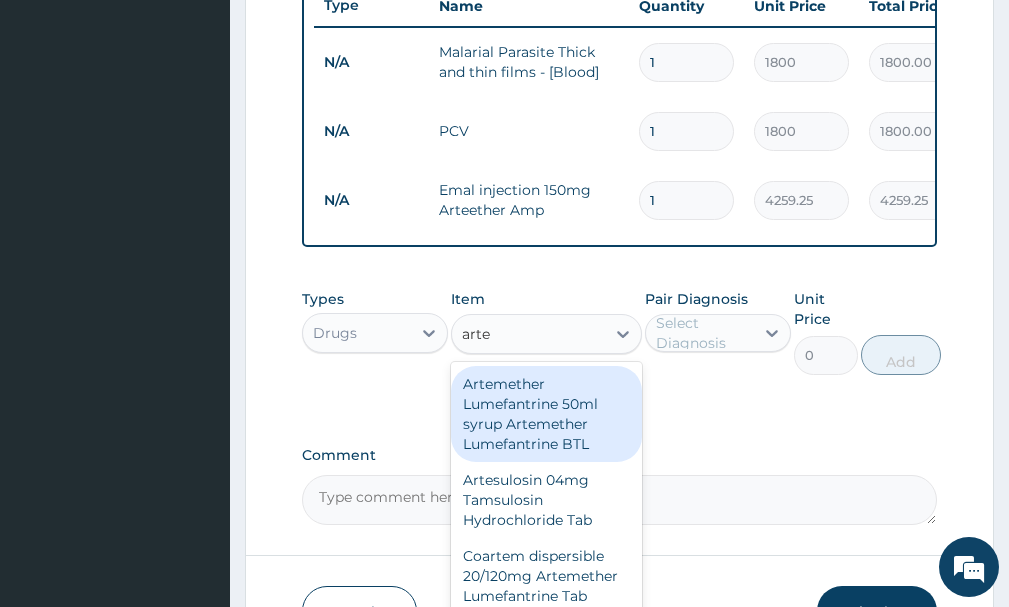 scroll, scrollTop: 895, scrollLeft: 0, axis: vertical 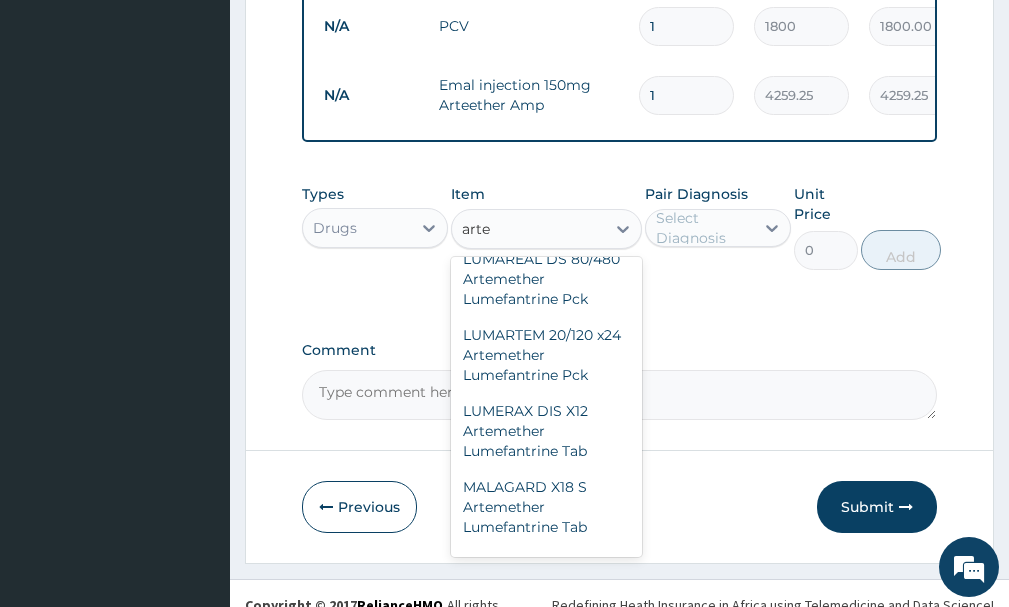 click on "LUMAREAL 20/120mg X6 Artemether Lumefantrine Tab" at bounding box center (546, 127) 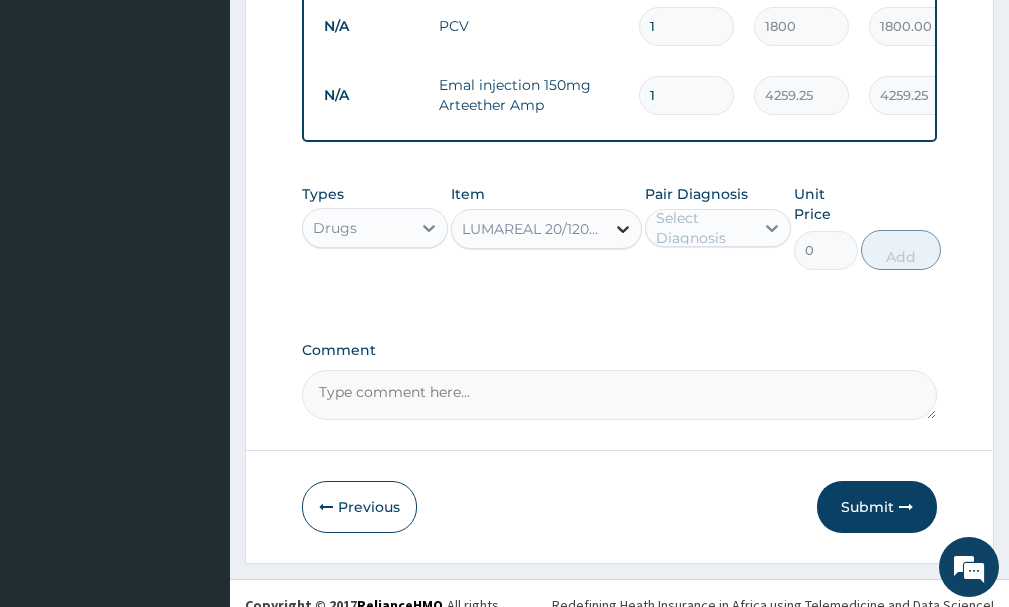 click 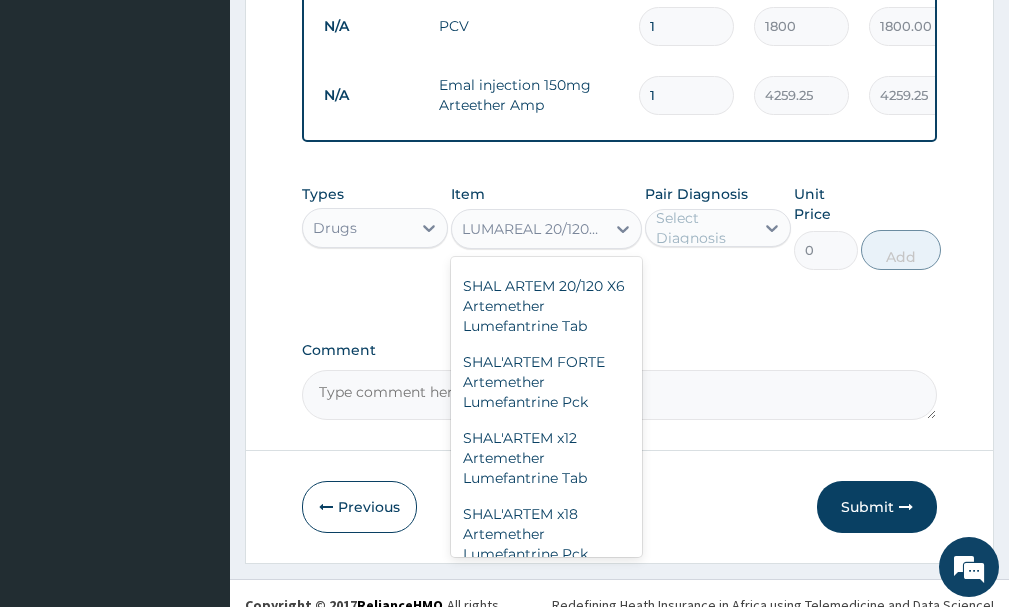 scroll, scrollTop: 53132, scrollLeft: 0, axis: vertical 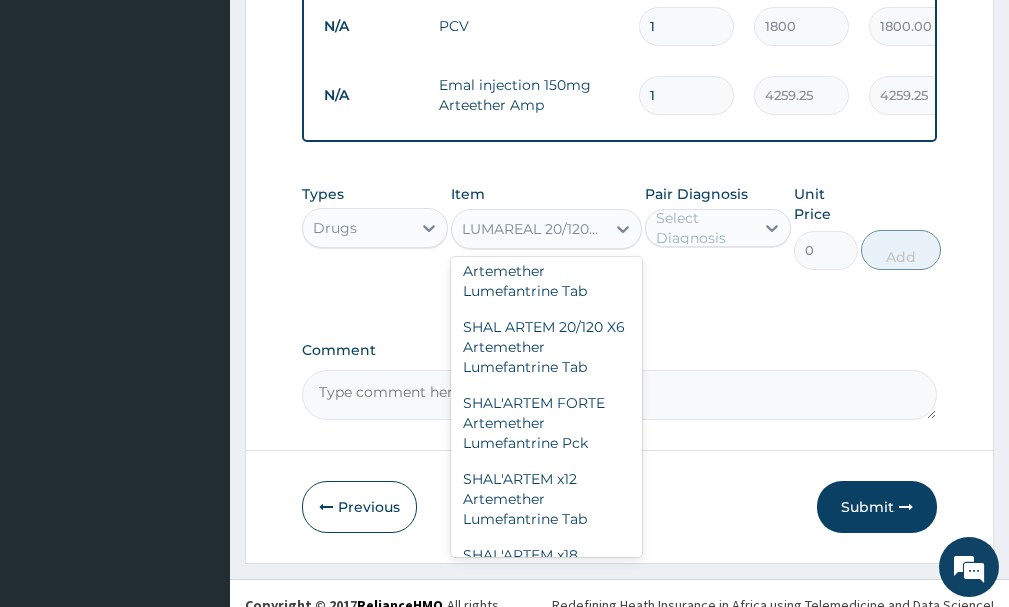 click on "COARTEM FORTE 80/480 BY 6 Artemether Lumefantrine Pck" at bounding box center (546, -2683) 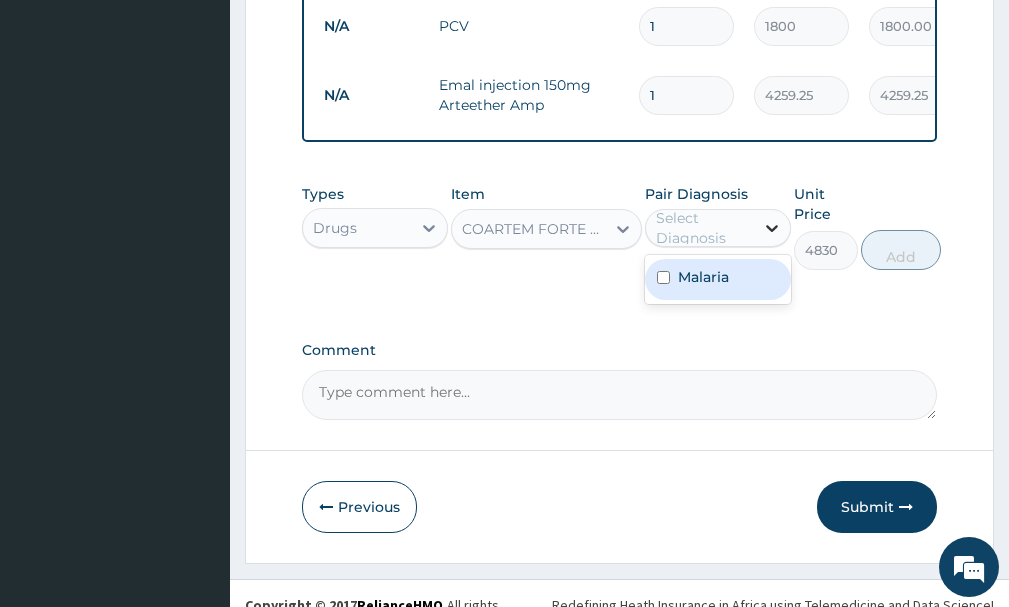 click 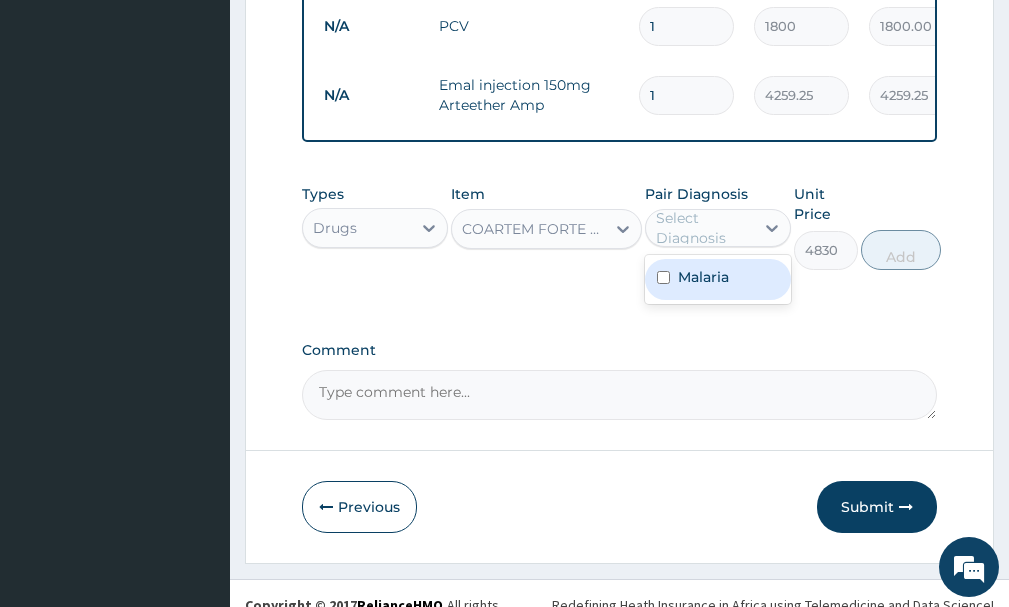 click at bounding box center [663, 277] 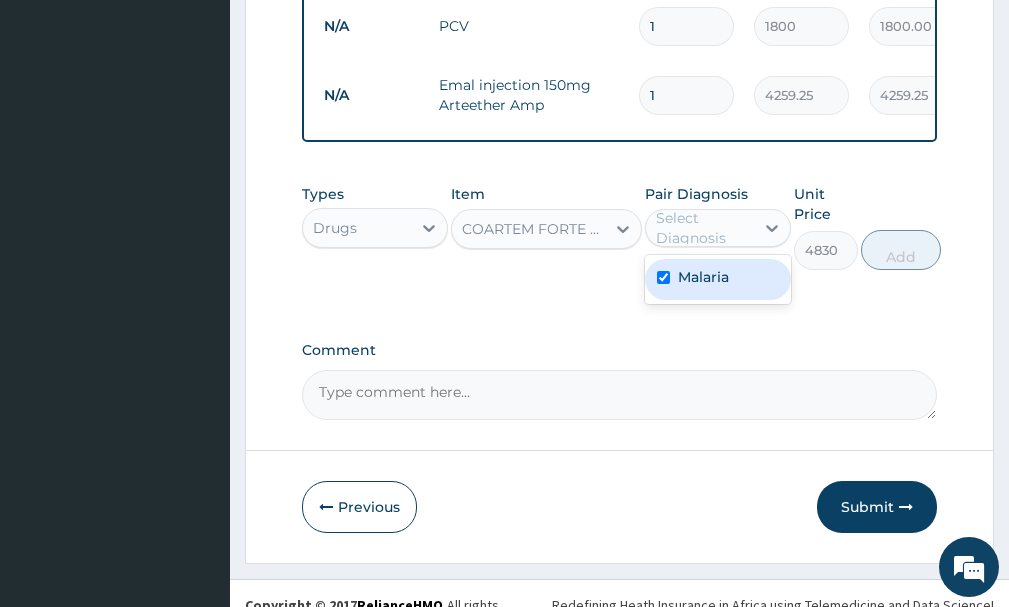 checkbox on "true" 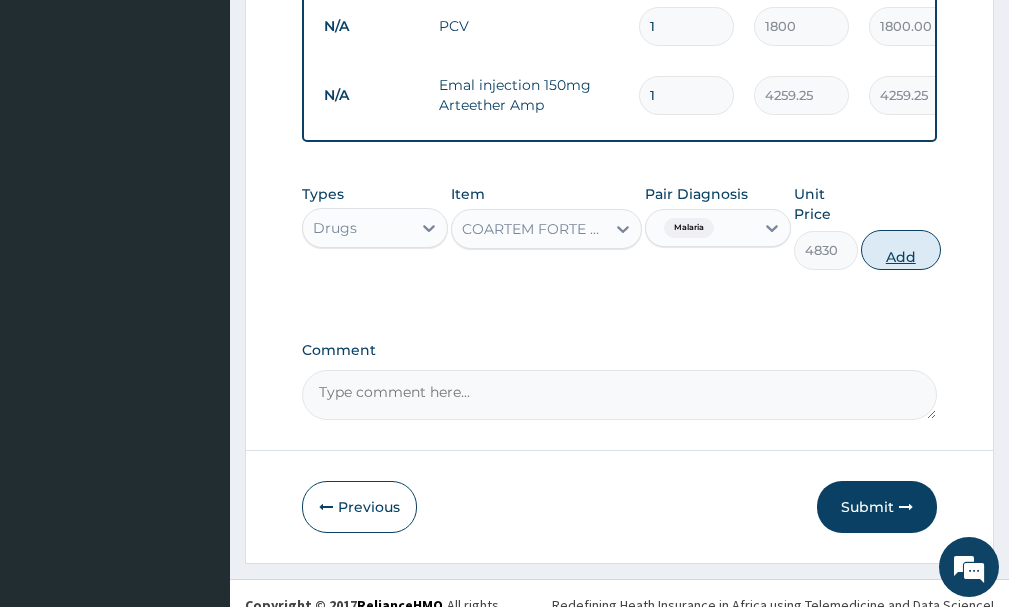 click on "Add" at bounding box center [901, 250] 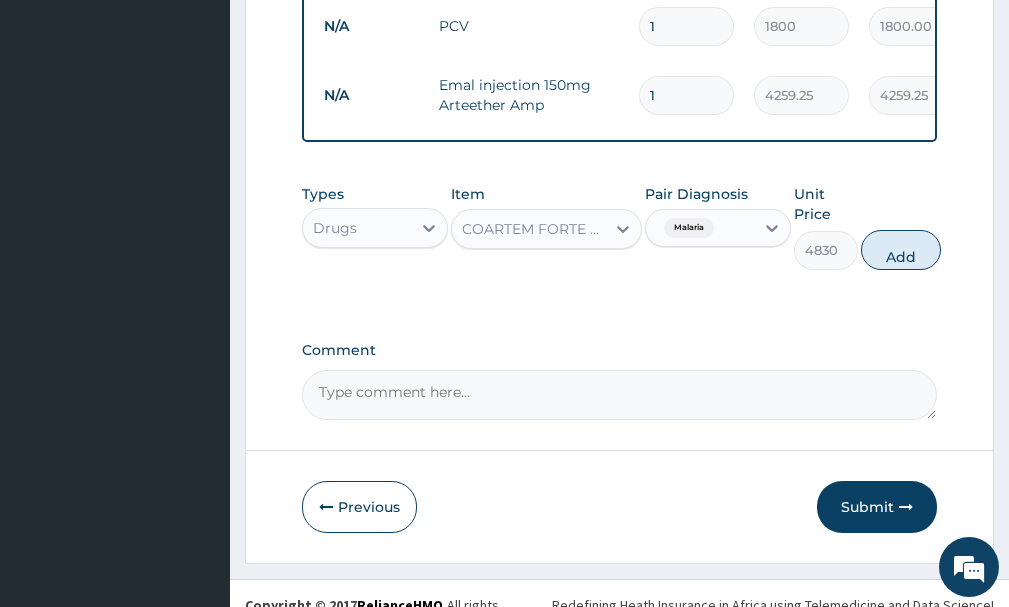 type on "0" 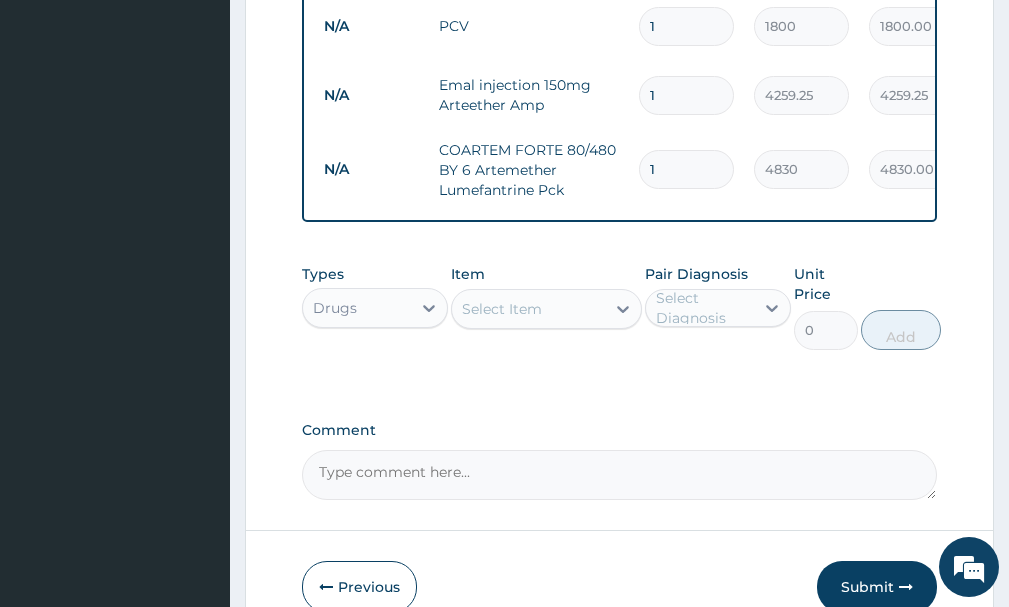 click on "Select Item" at bounding box center [528, 309] 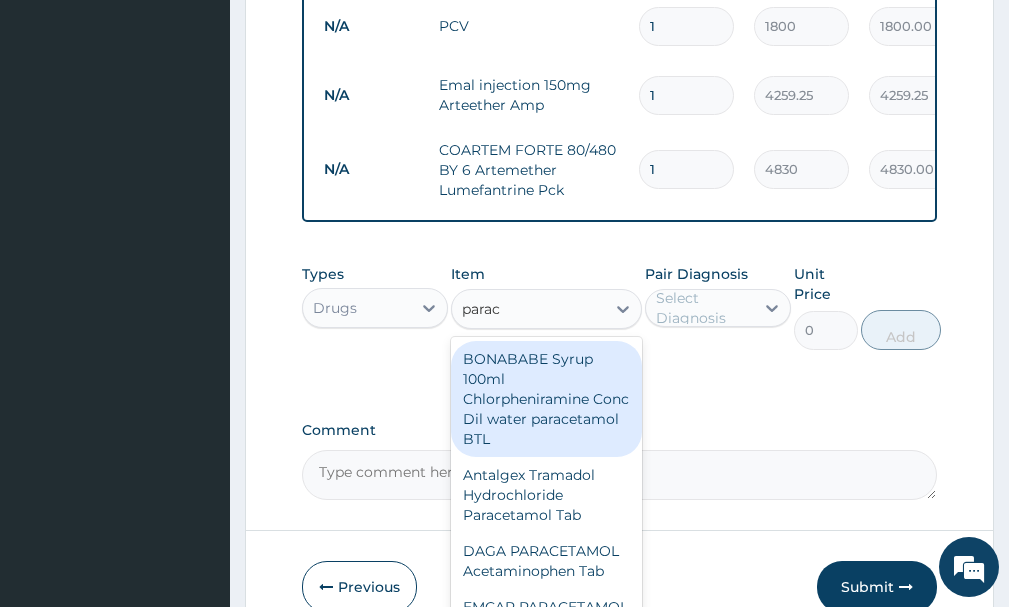type on "parace" 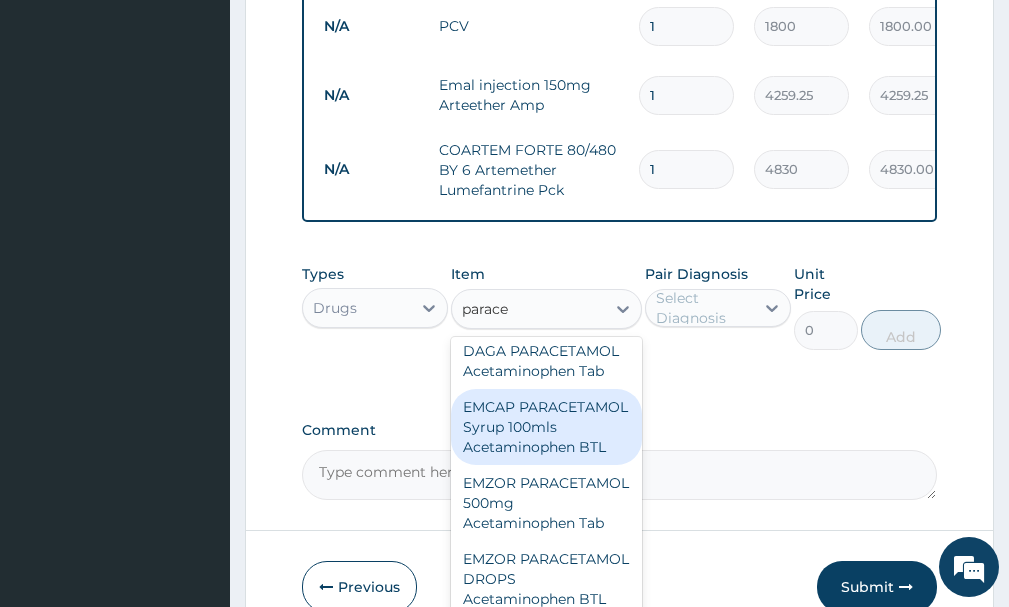 scroll, scrollTop: 300, scrollLeft: 0, axis: vertical 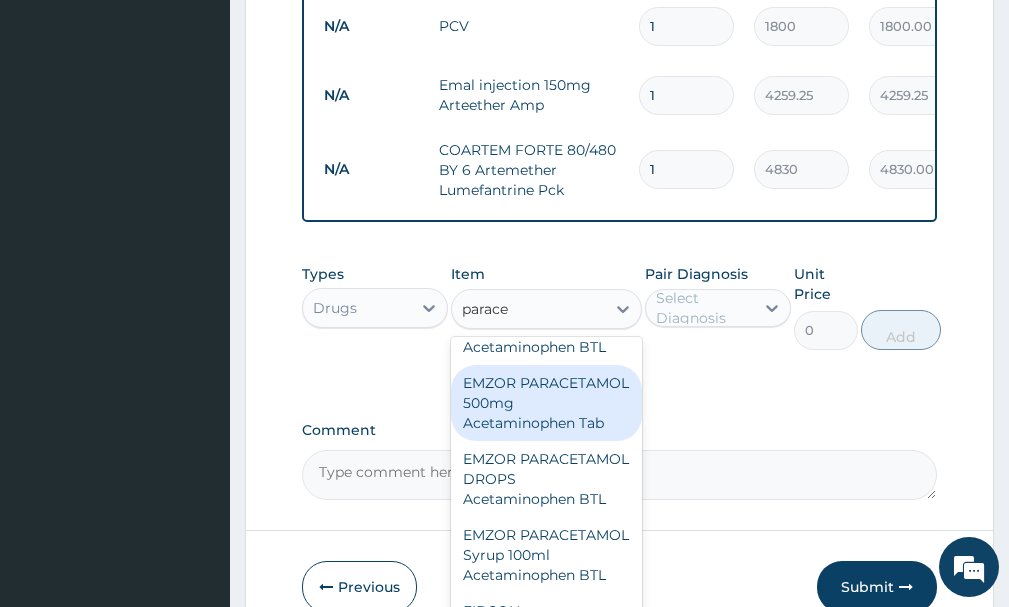 click on "EMZOR PARACETAMOL 500mg Acetaminophen Tab" at bounding box center [546, 403] 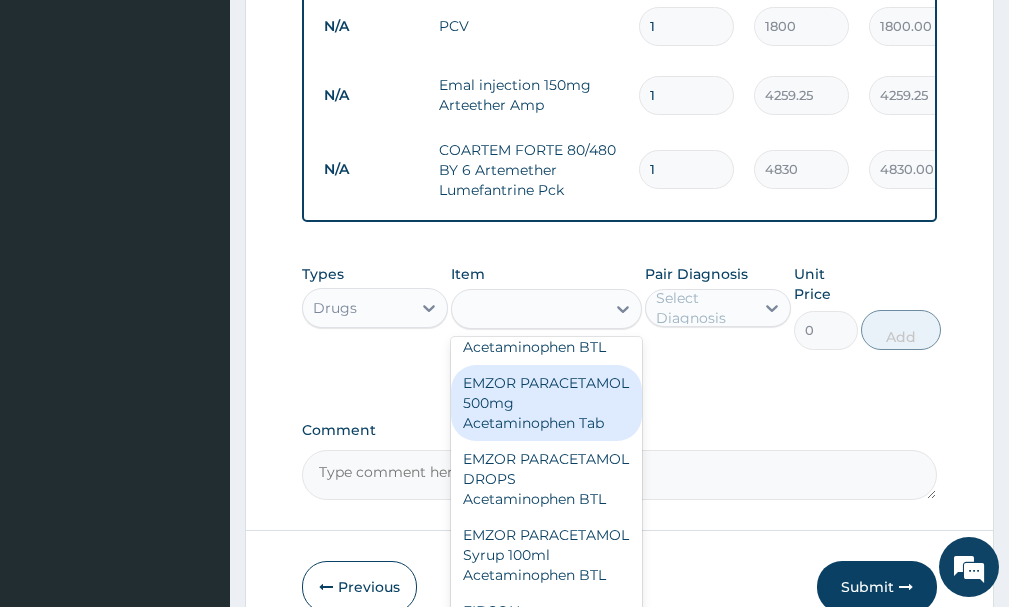 type on "17.25" 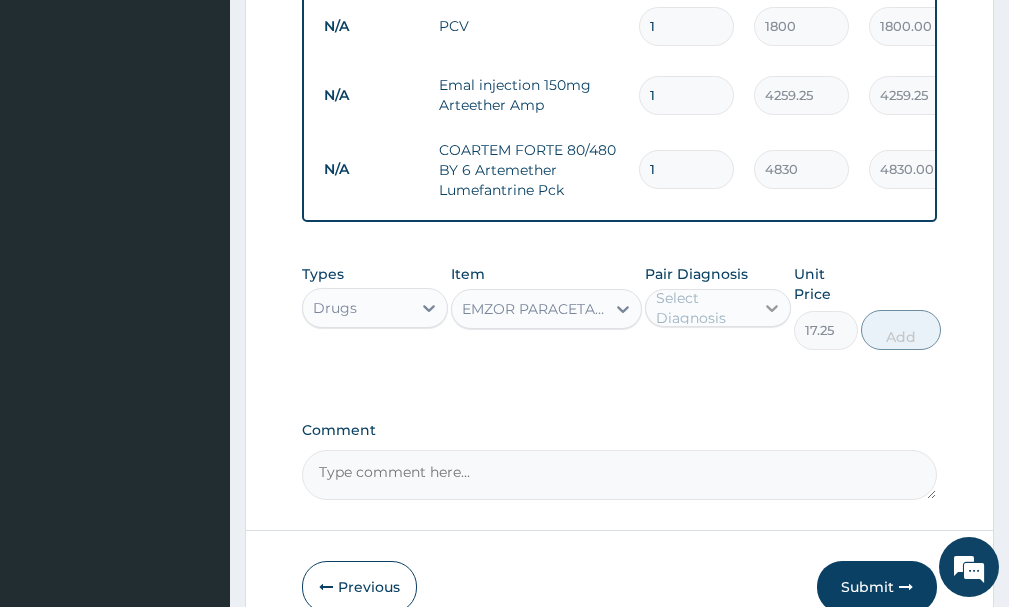 click 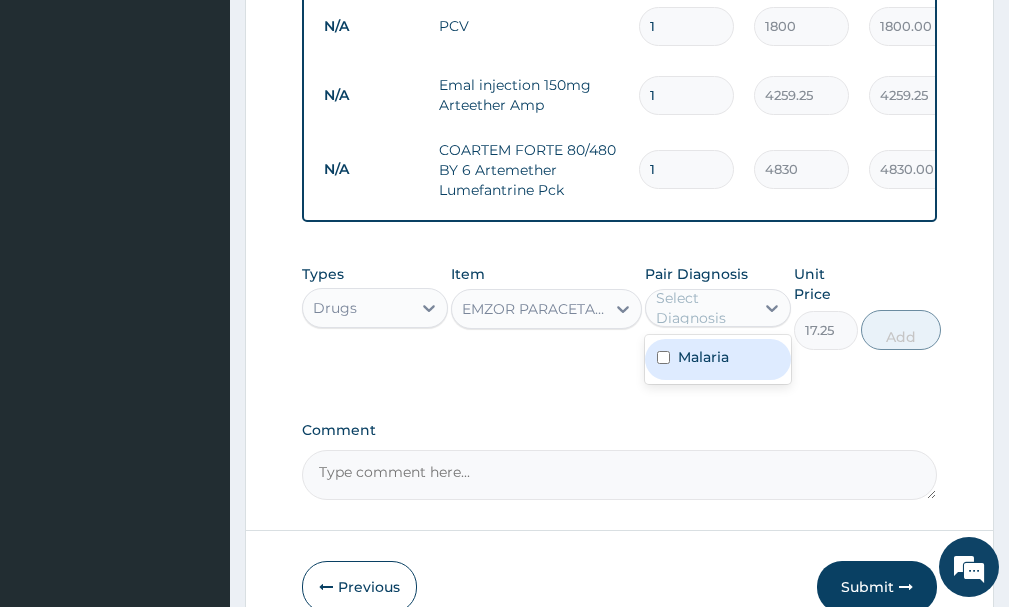 click at bounding box center (663, 357) 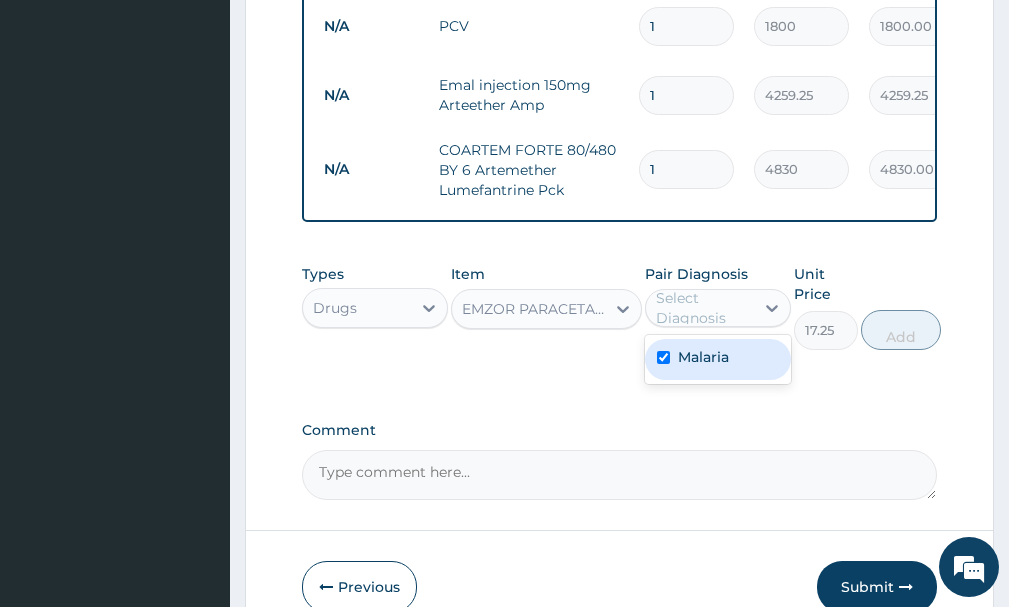 checkbox on "true" 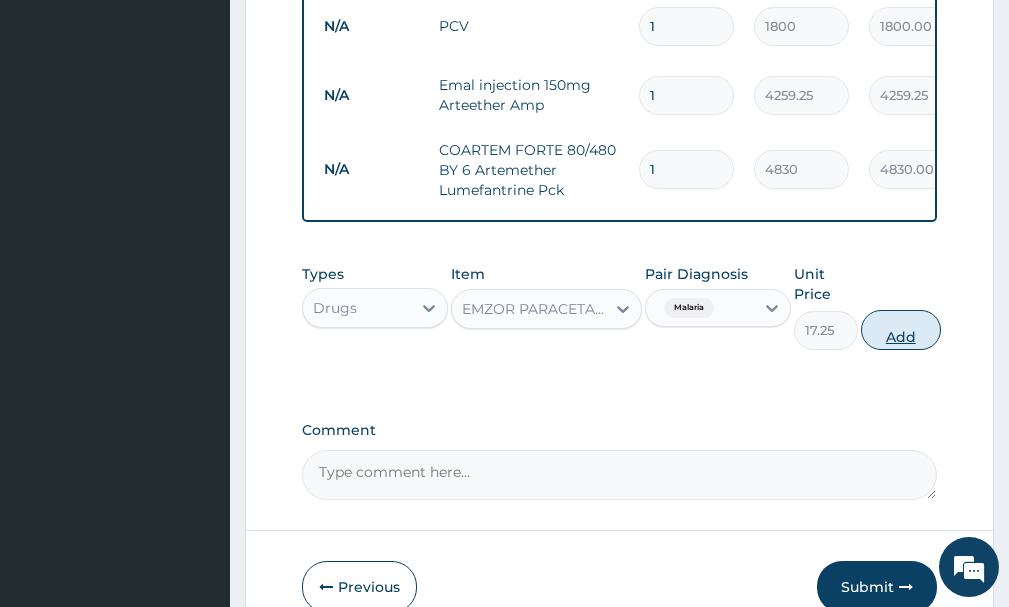 click on "Add" at bounding box center [901, 330] 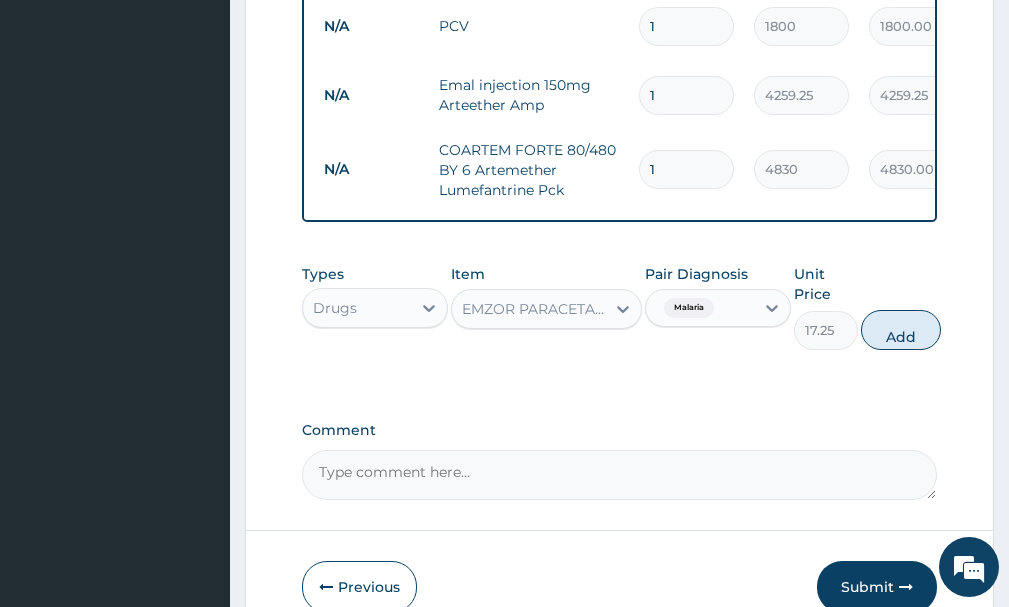 type on "0" 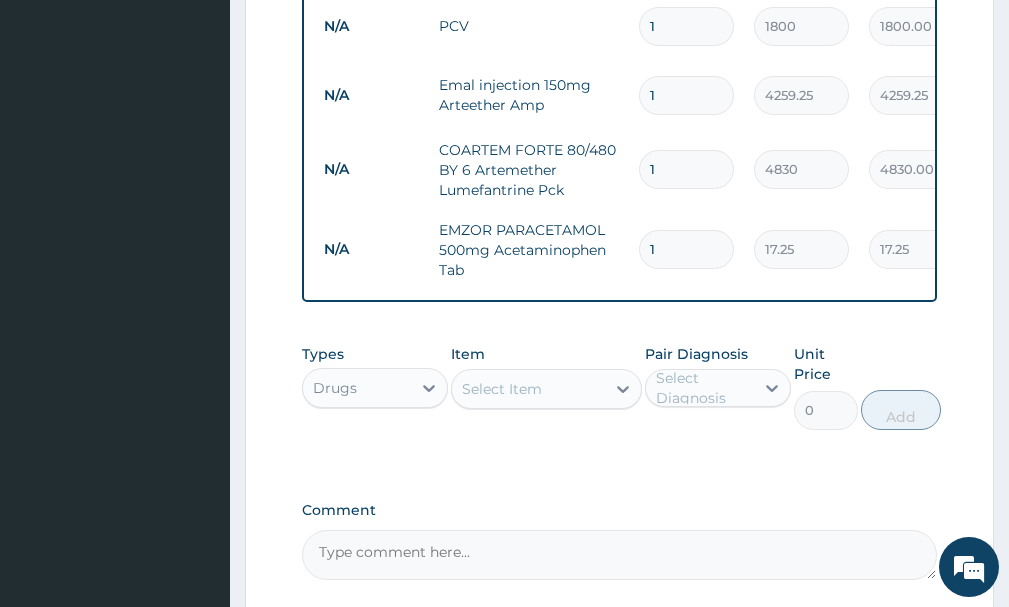 click on "Select Item" at bounding box center (502, 389) 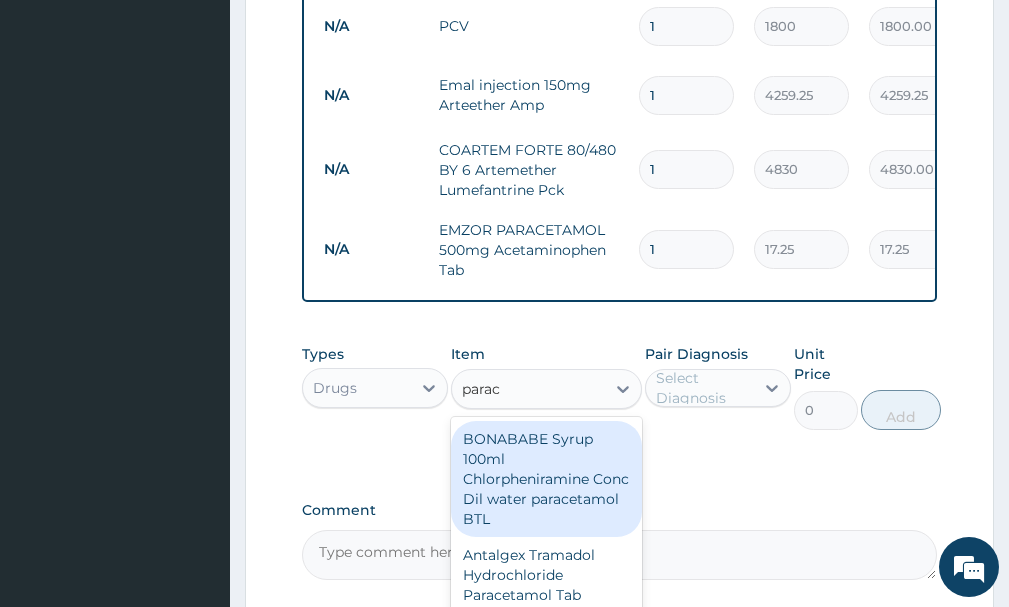 type on "parace" 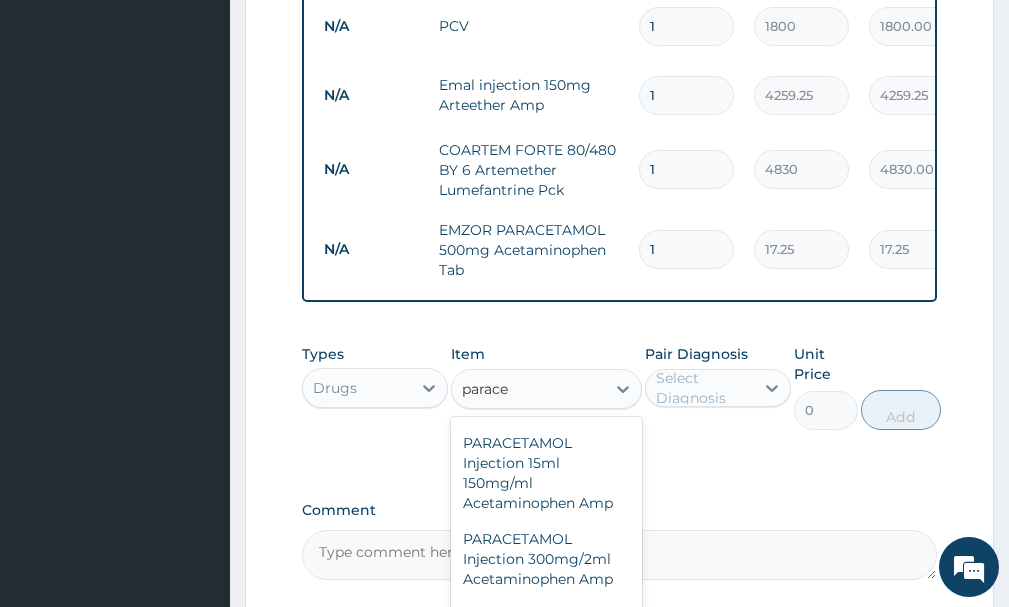 scroll, scrollTop: 1200, scrollLeft: 0, axis: vertical 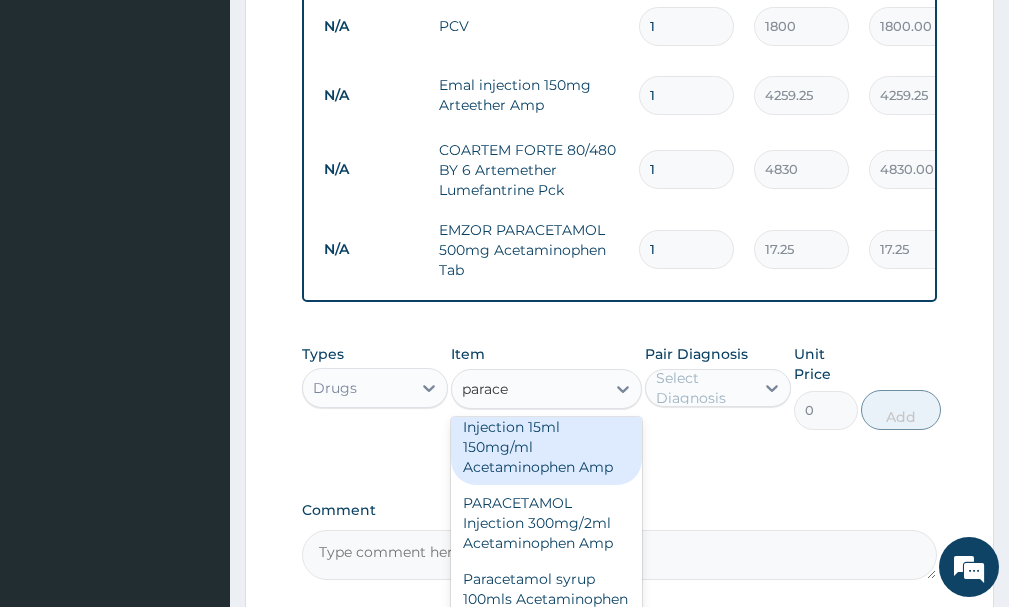 click on "PARACETAMOL Injection 15ml 150mg/ml Acetaminophen Amp" at bounding box center [546, 437] 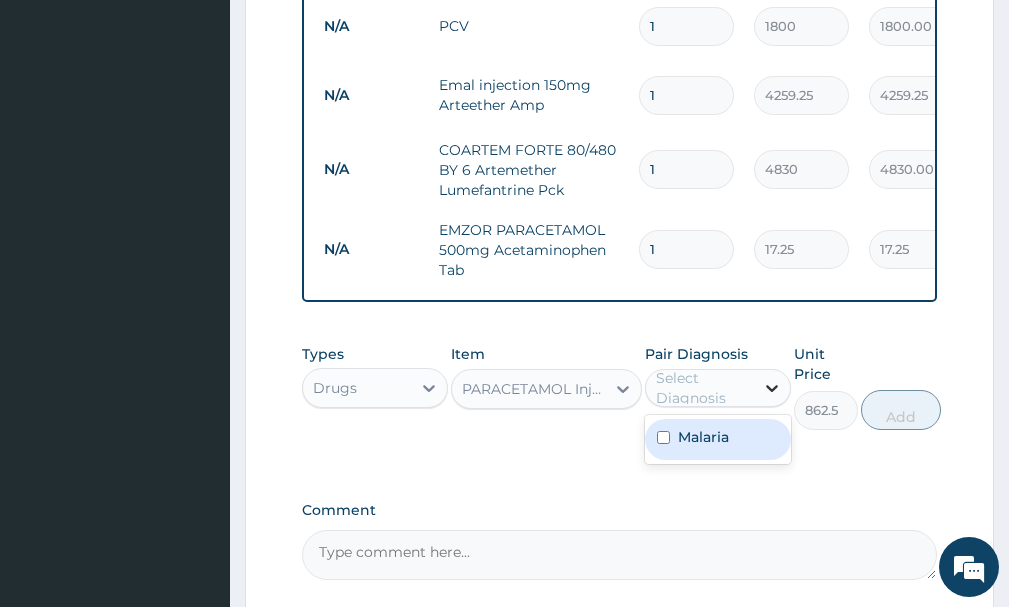 click 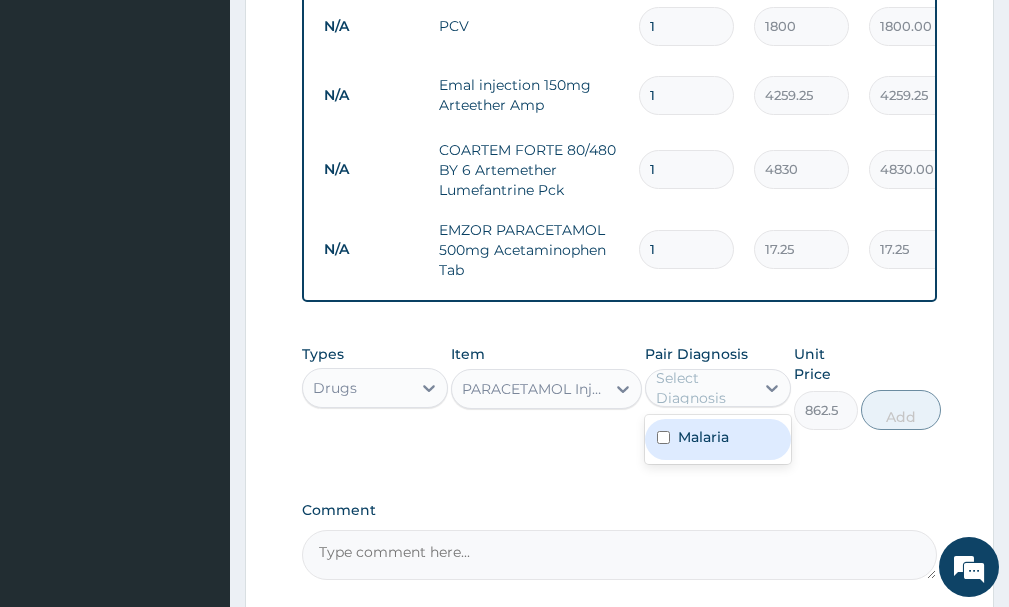 click at bounding box center (663, 437) 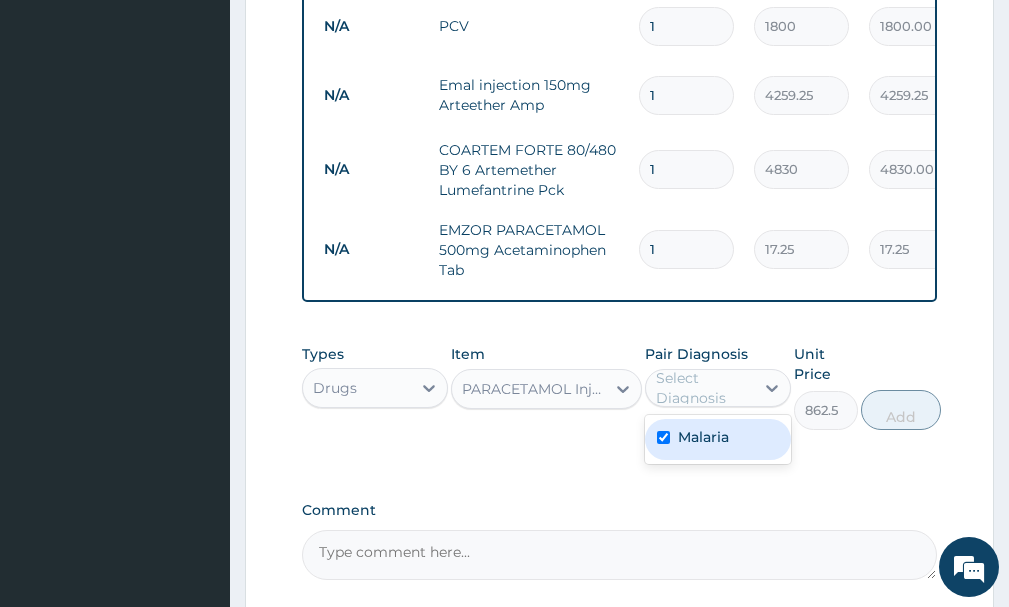 checkbox on "true" 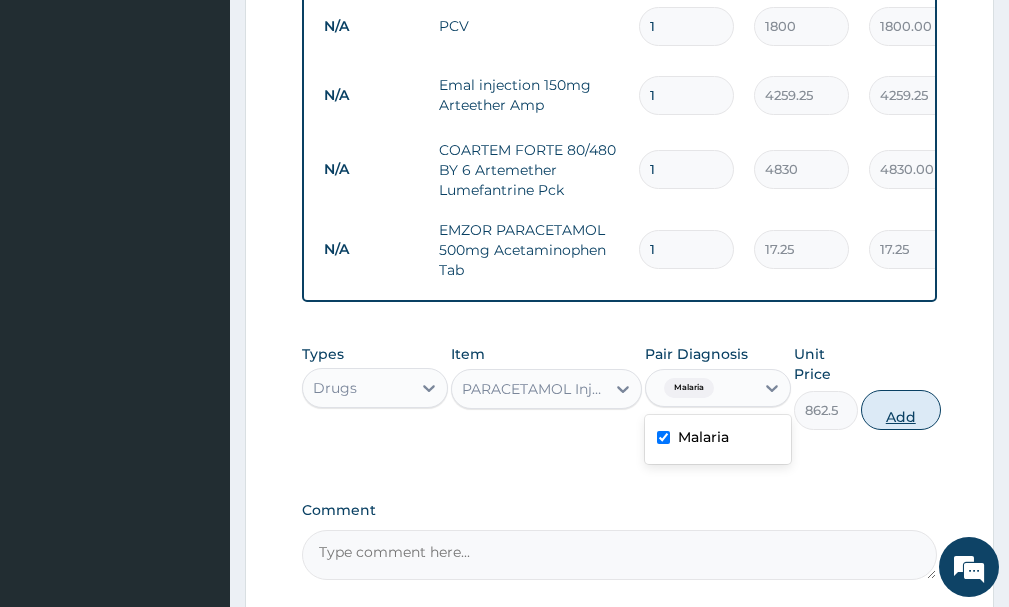 click on "Add" at bounding box center (901, 410) 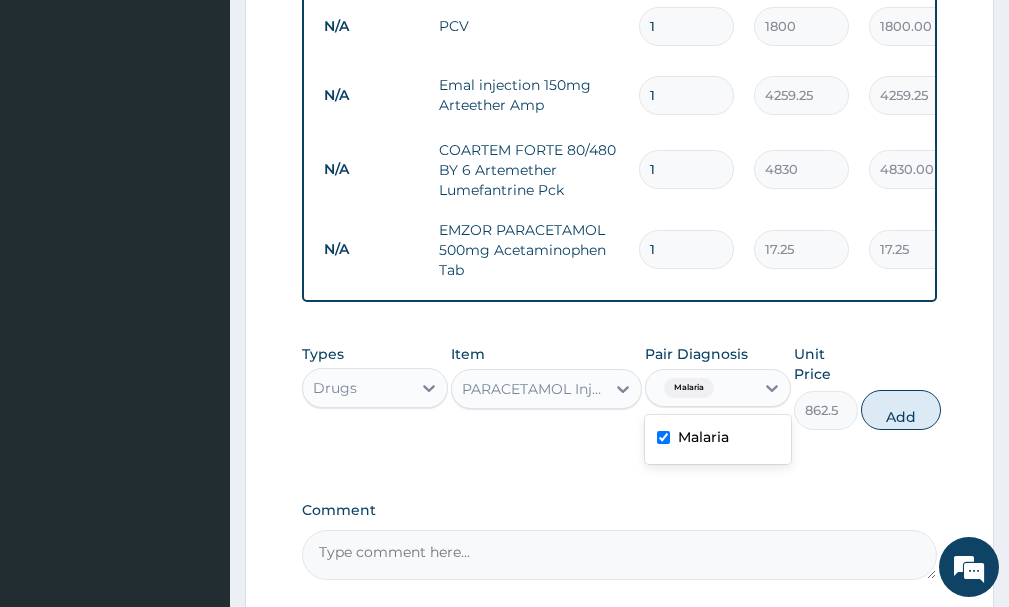 type on "0" 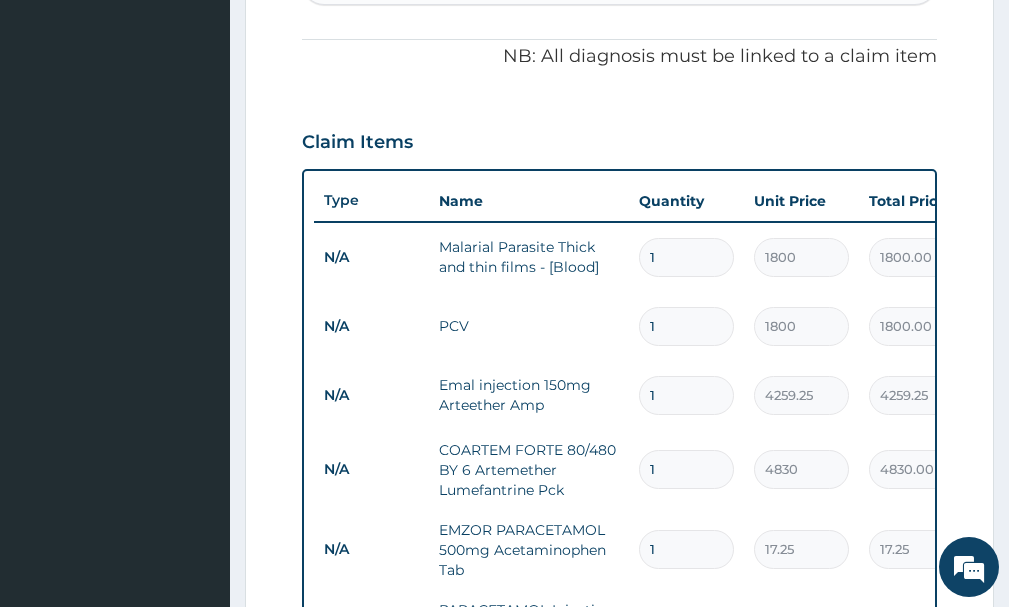 scroll, scrollTop: 695, scrollLeft: 0, axis: vertical 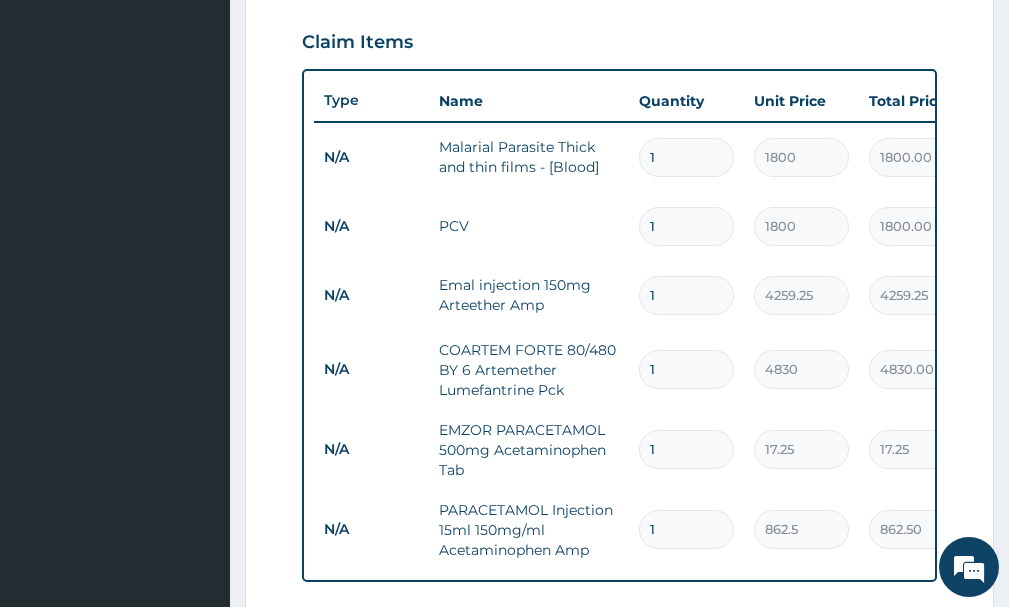 click on "1" at bounding box center [686, 295] 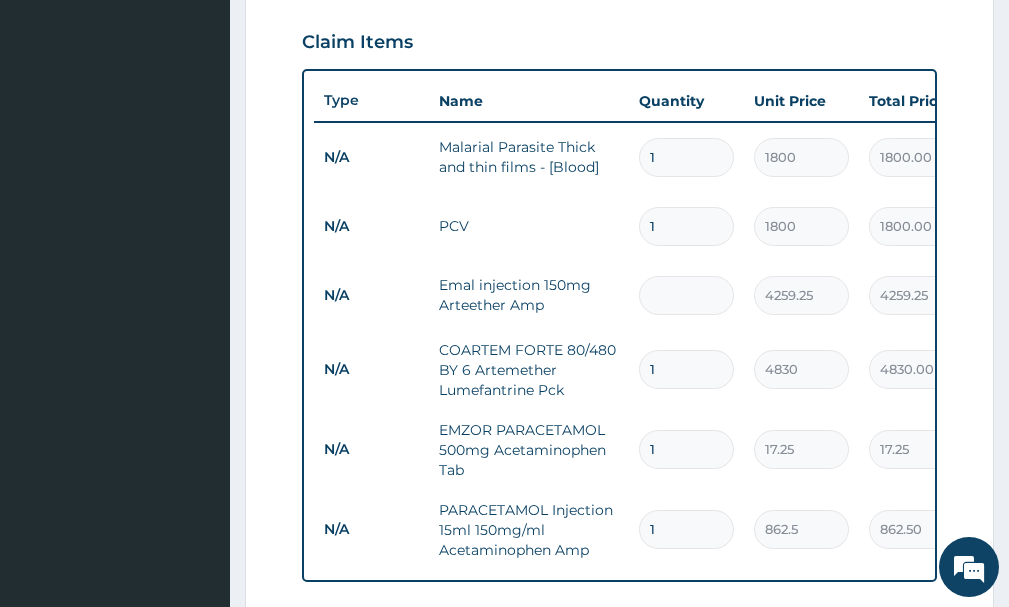 type on "0.00" 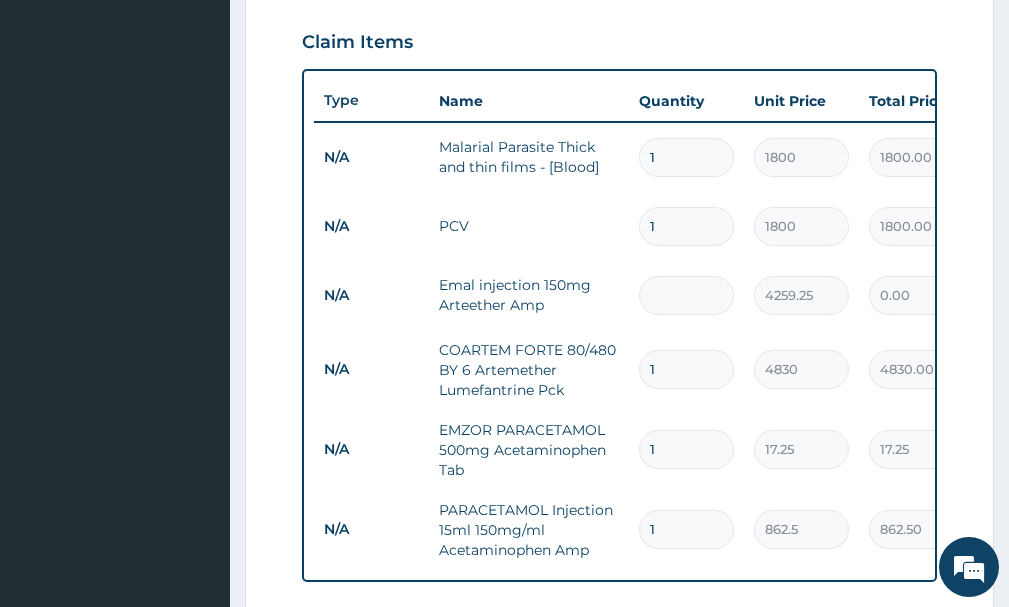 type on "3" 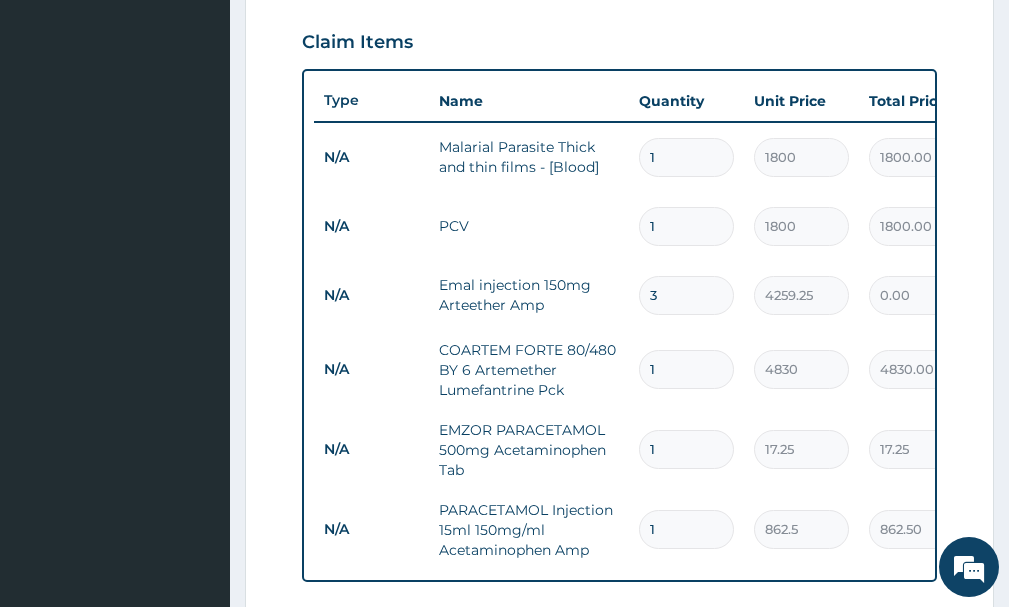 type on "3" 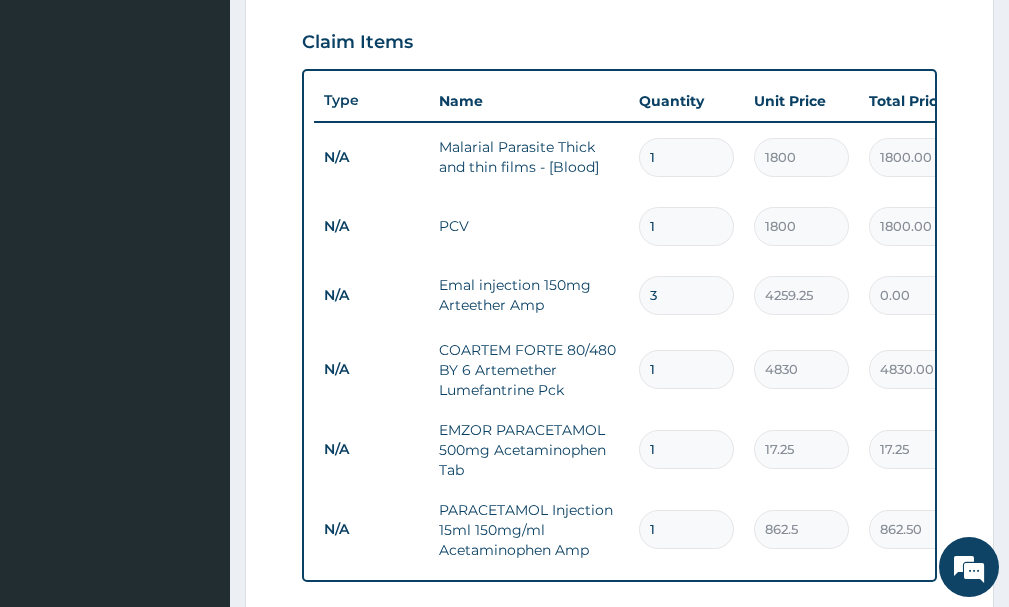 click on "1" at bounding box center (686, 369) 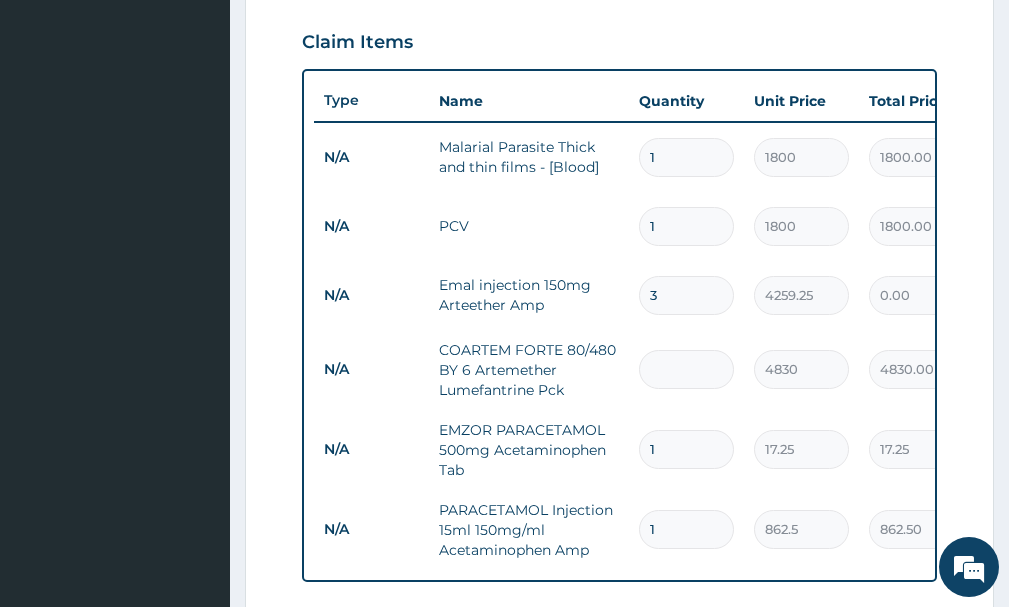 type on "0.00" 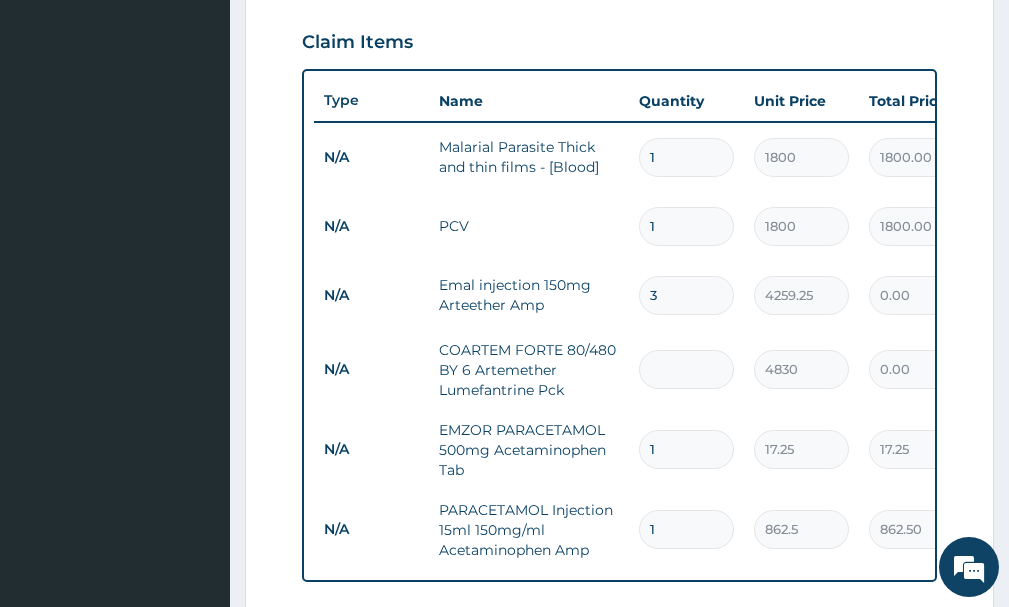 type on "6" 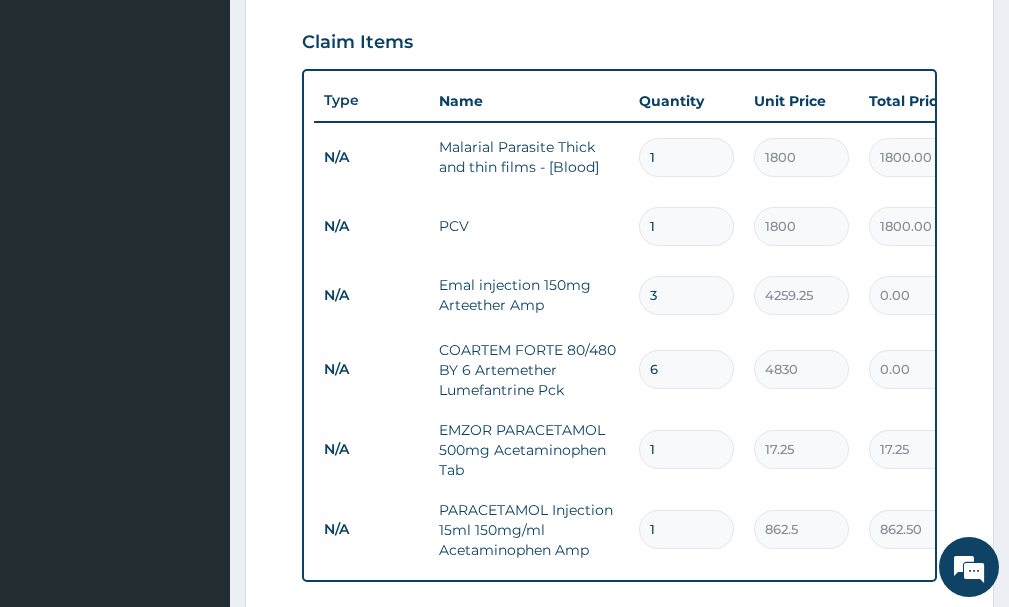 type on "28980.00" 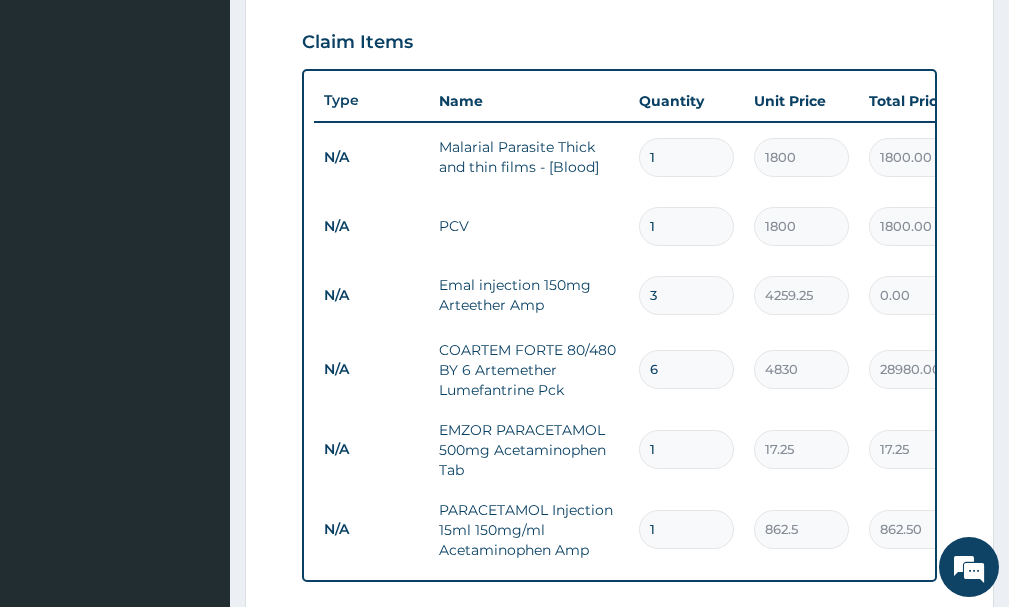 type on "6" 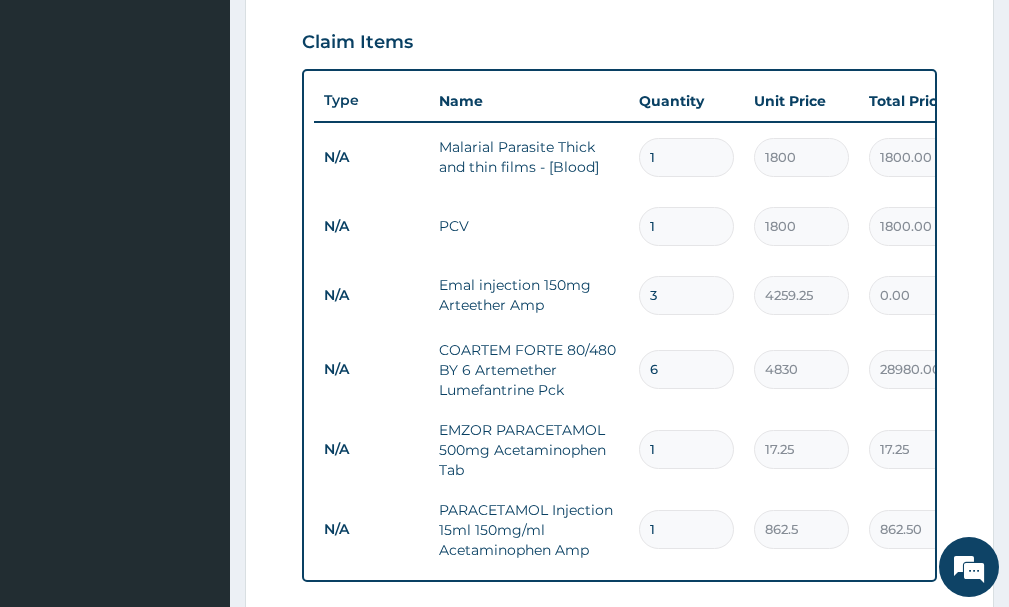 type 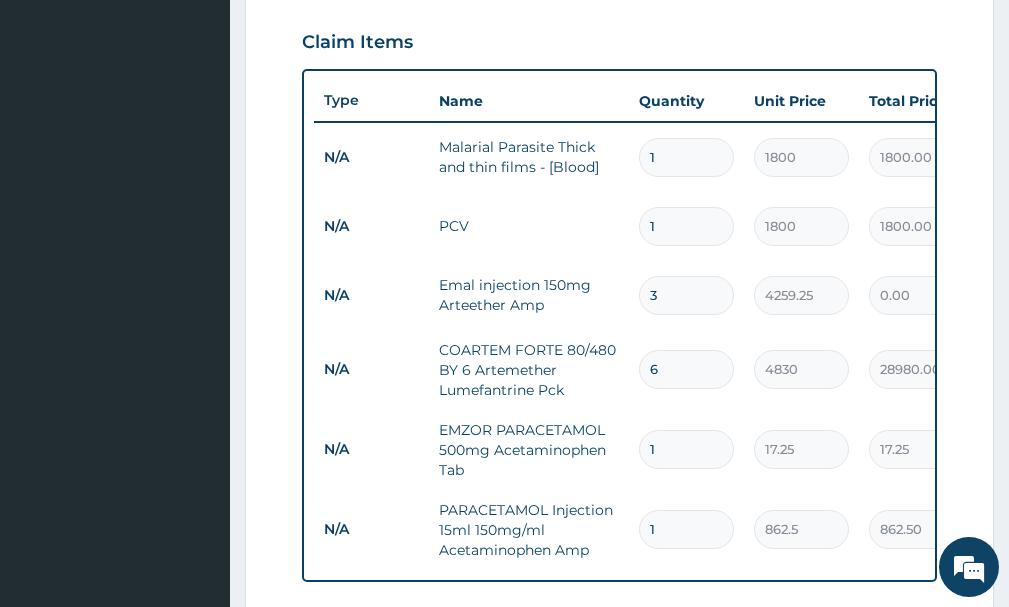 type on "0.00" 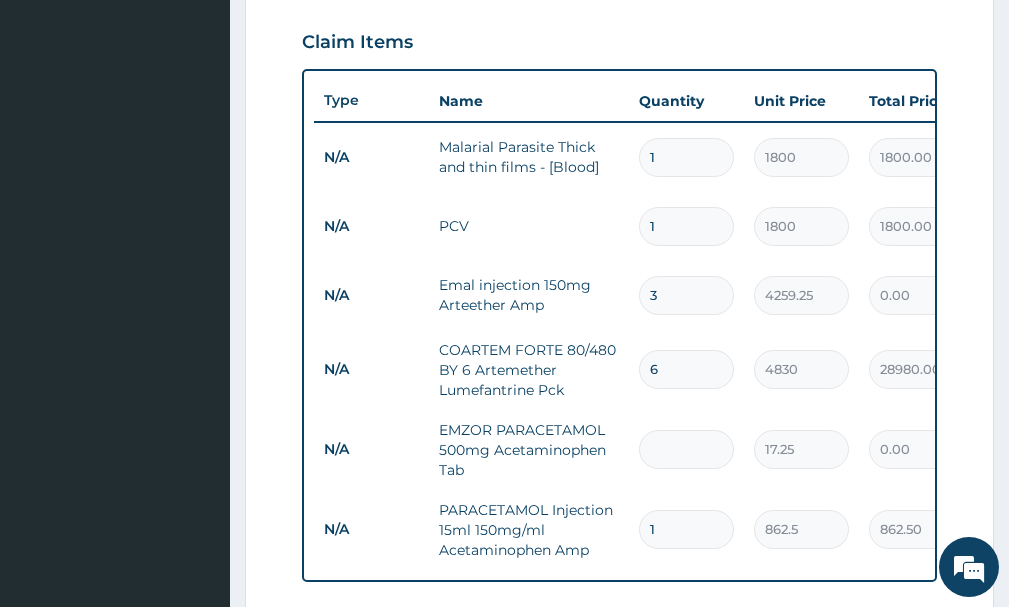 type on "3" 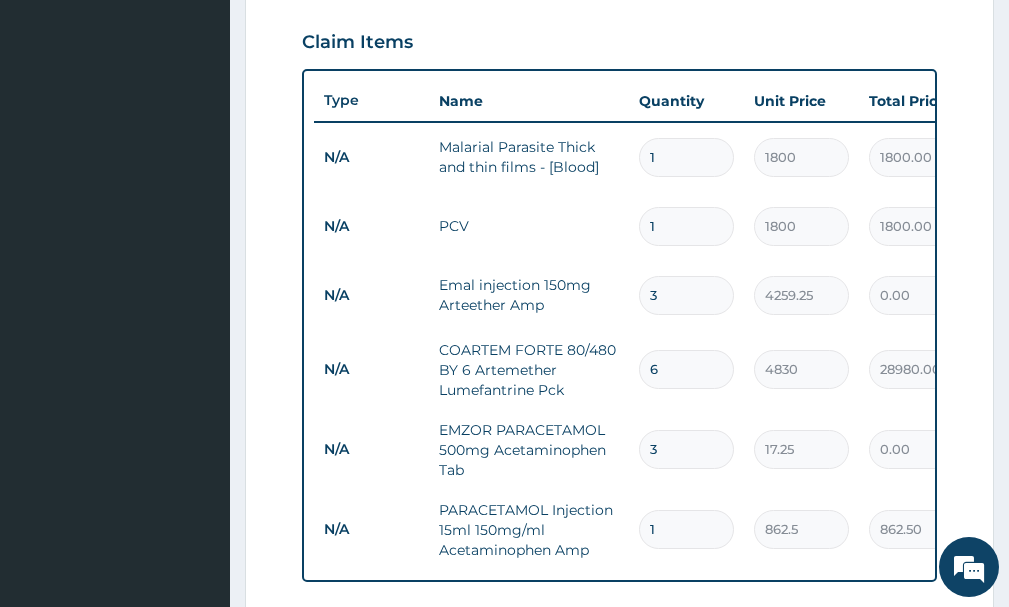 type on "51.75" 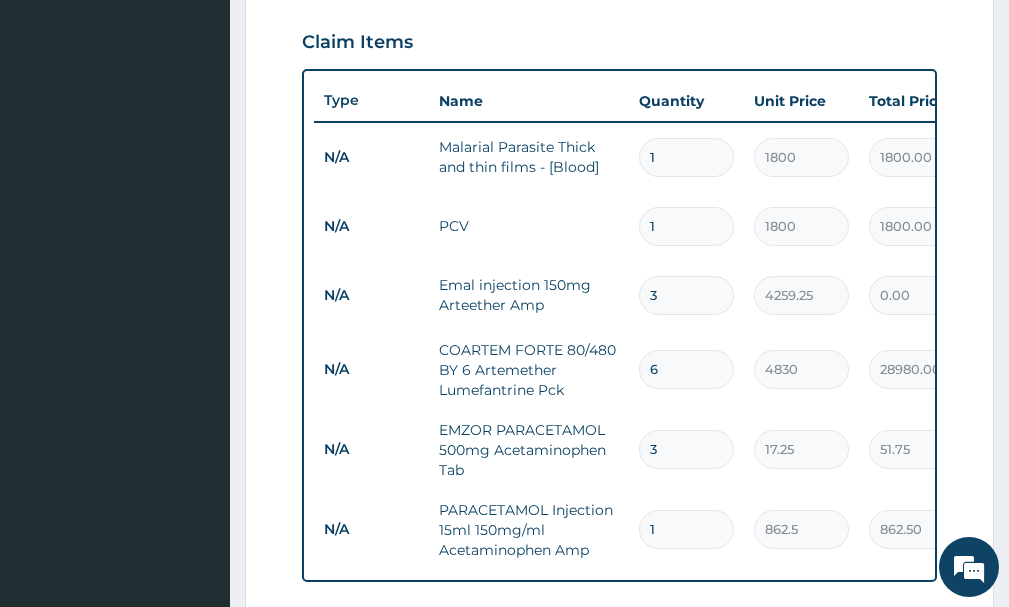 type on "30" 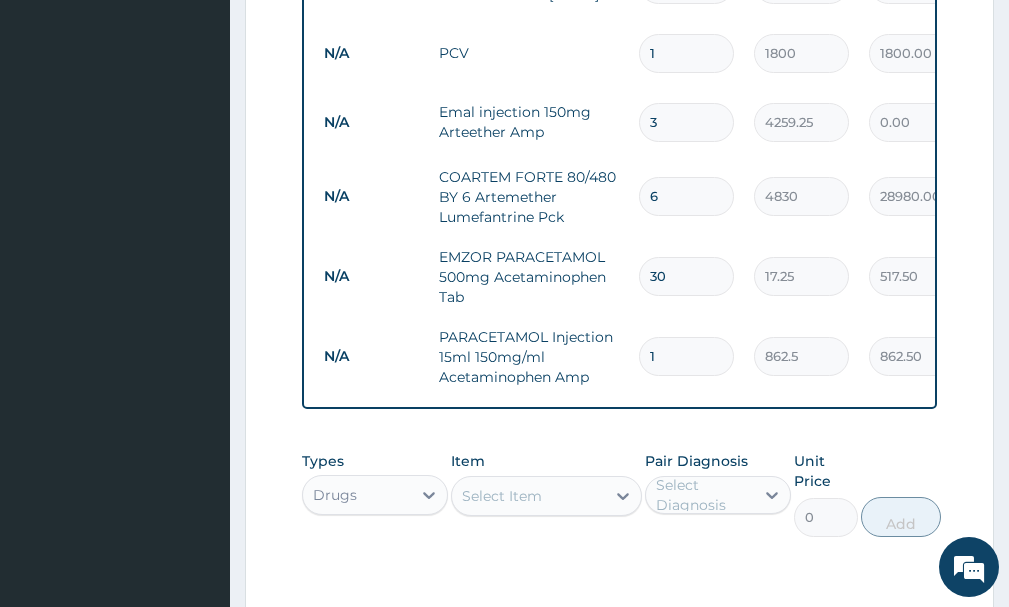 scroll, scrollTop: 895, scrollLeft: 0, axis: vertical 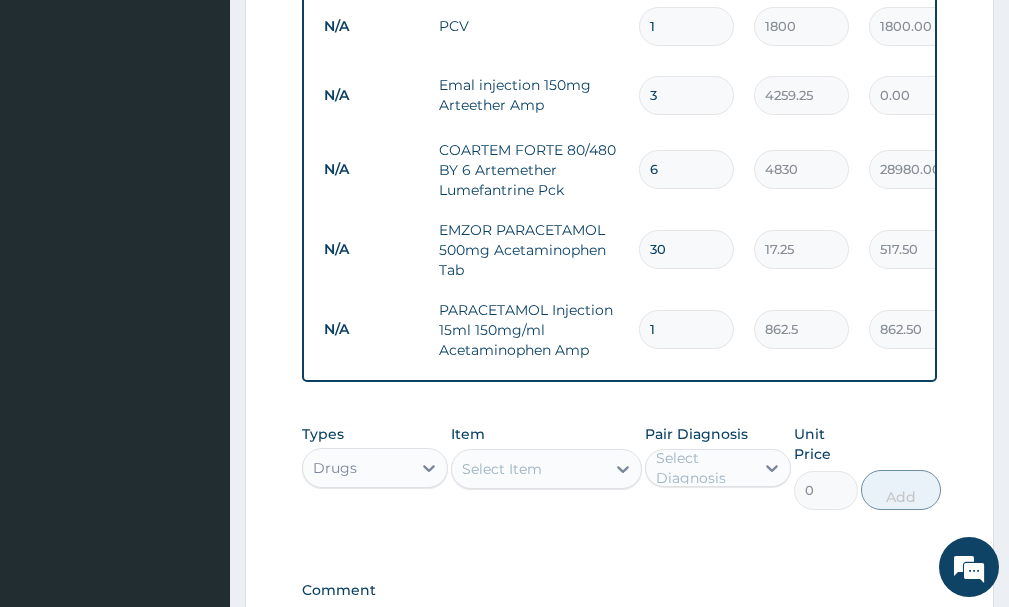 type on "30" 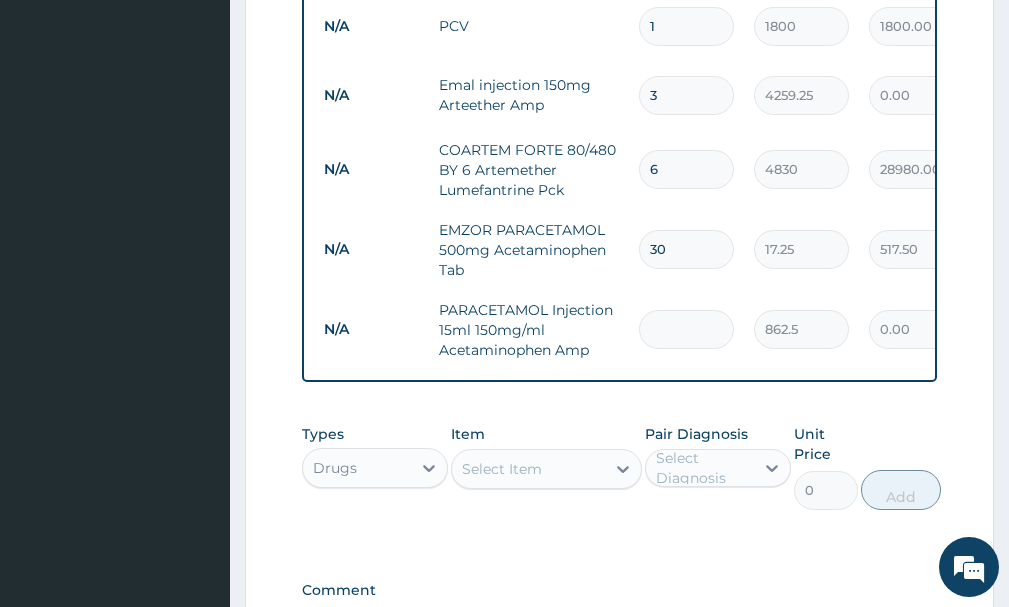 type on "4" 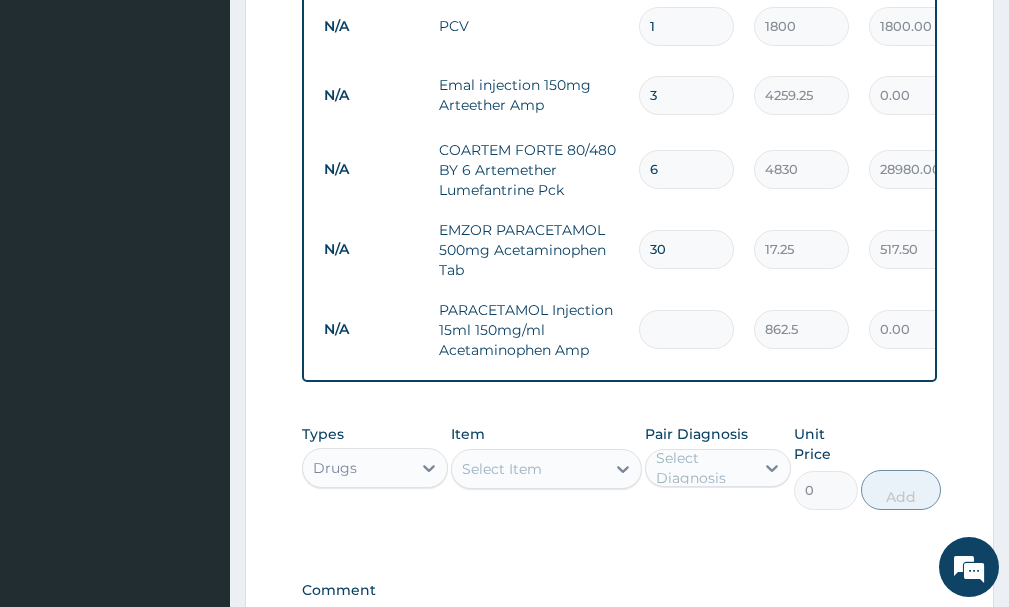 type on "3450.00" 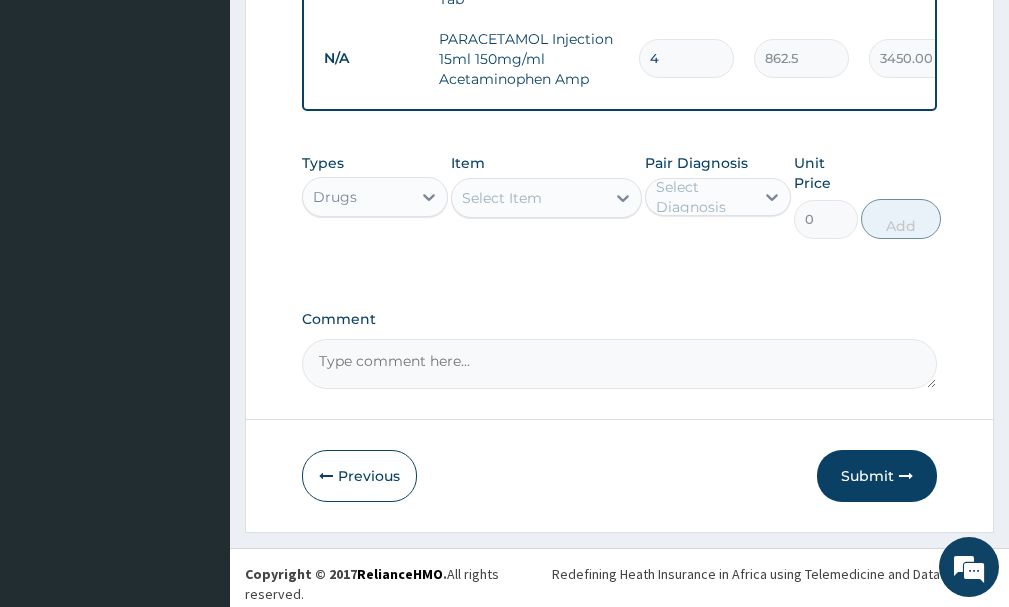 scroll, scrollTop: 1173, scrollLeft: 0, axis: vertical 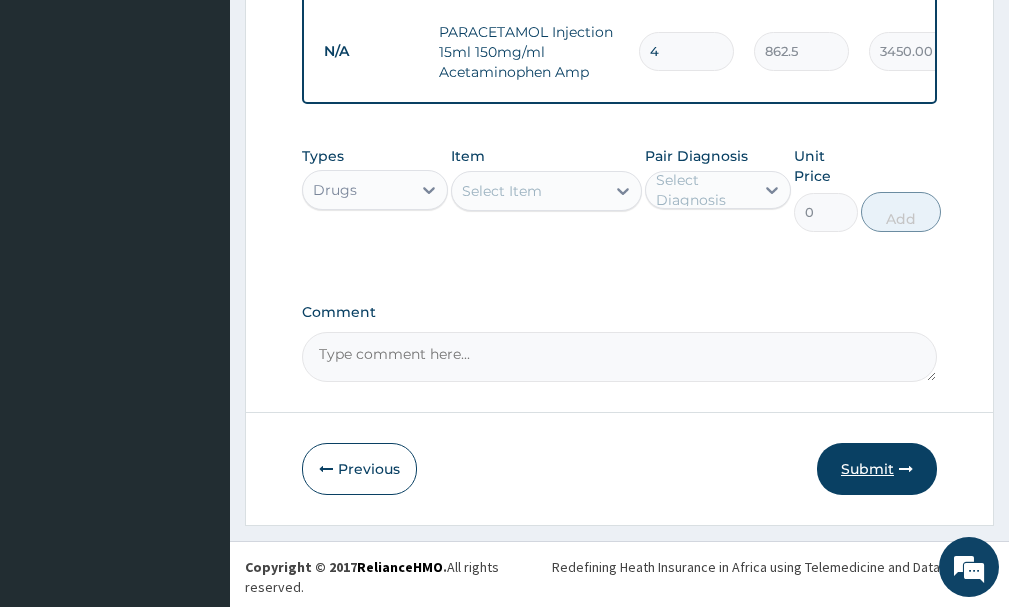 type on "4" 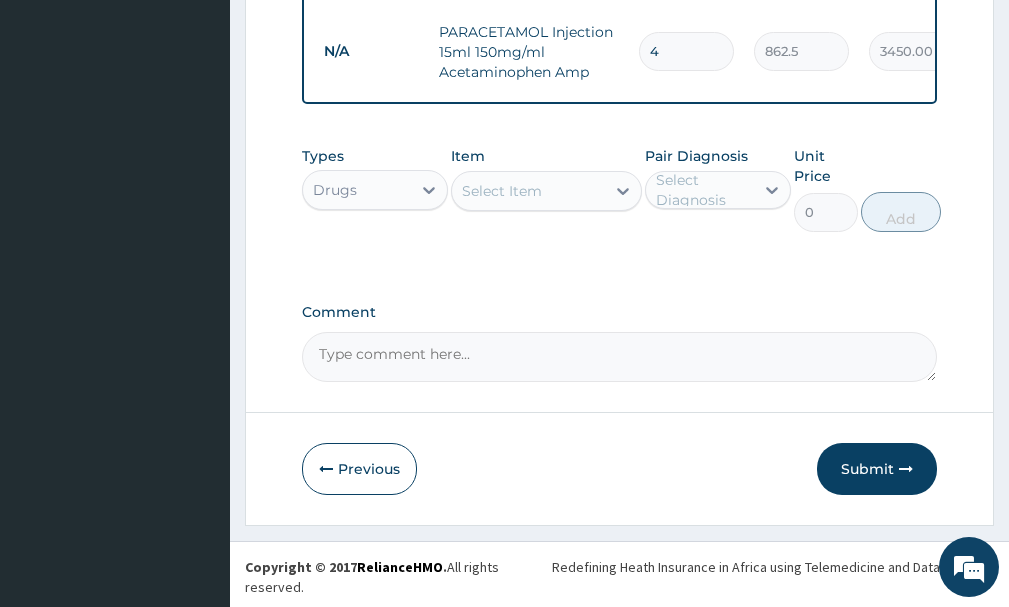 drag, startPoint x: 873, startPoint y: 480, endPoint x: 863, endPoint y: 440, distance: 41.231056 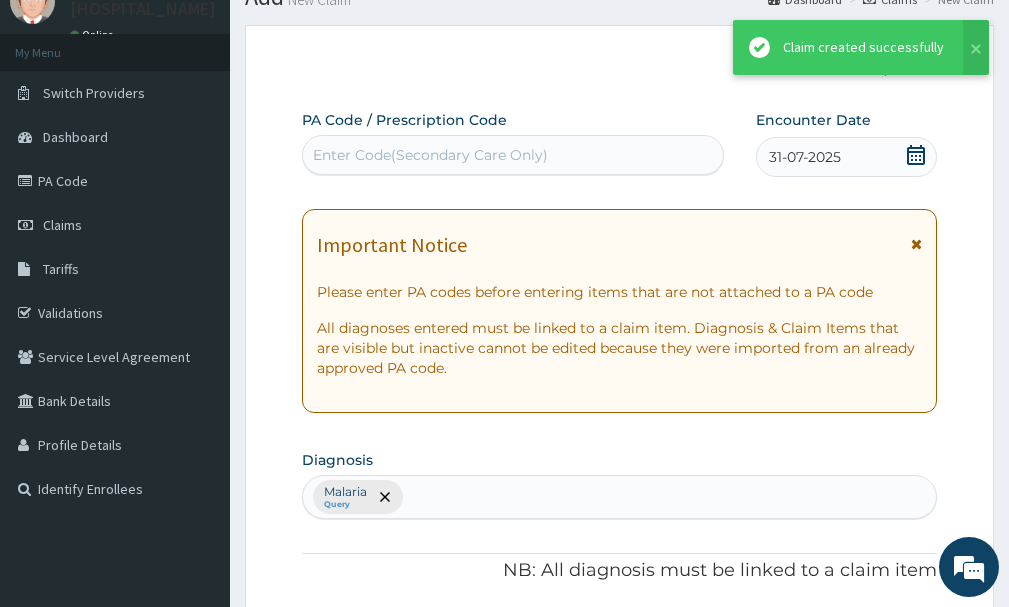 scroll, scrollTop: 1173, scrollLeft: 0, axis: vertical 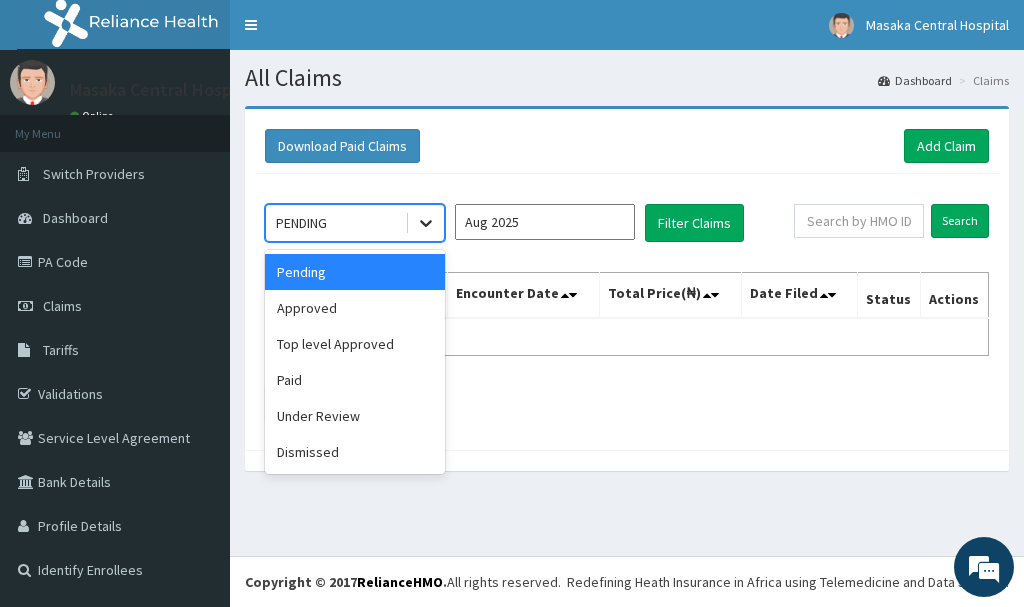 click 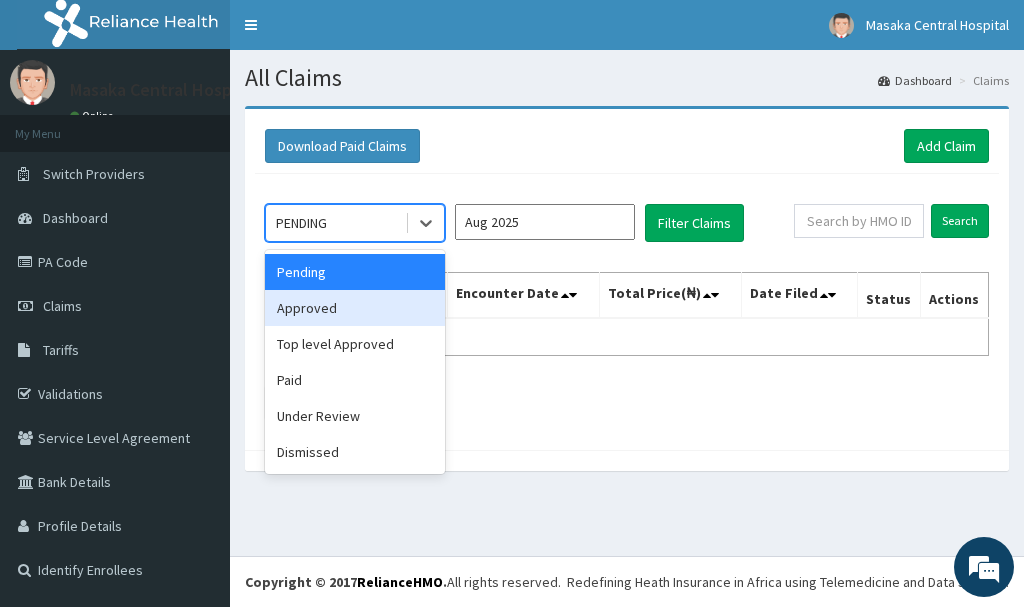 click on "Approved" at bounding box center [355, 308] 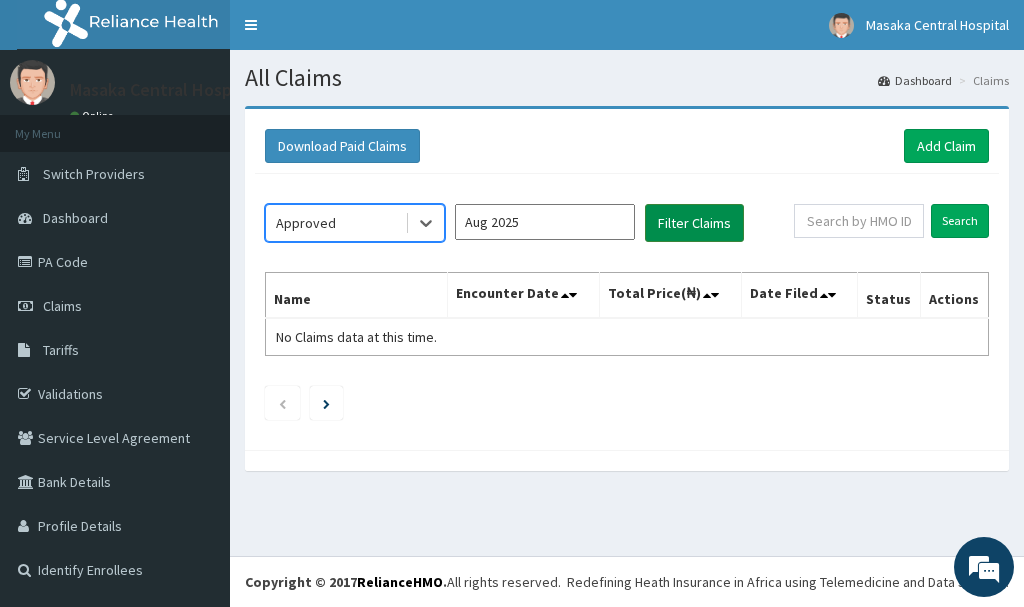 click on "Filter Claims" at bounding box center (694, 223) 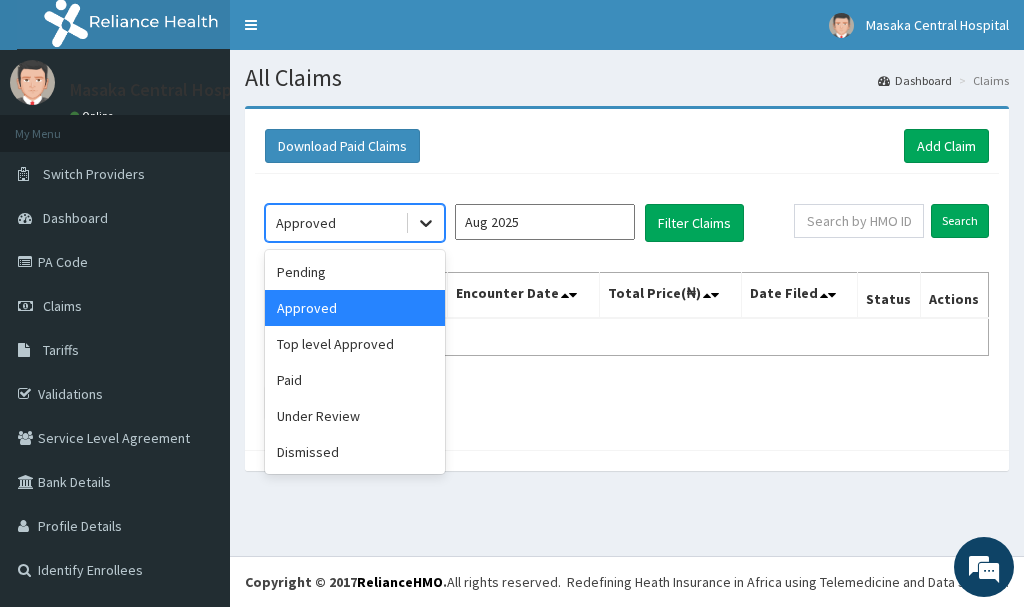 click 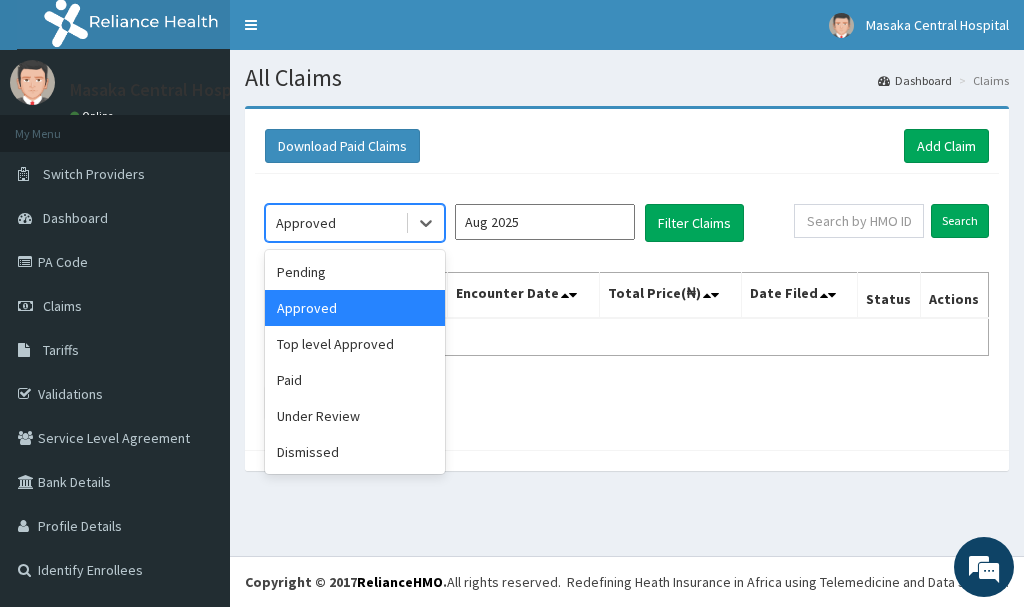 click on "Approved" at bounding box center [355, 308] 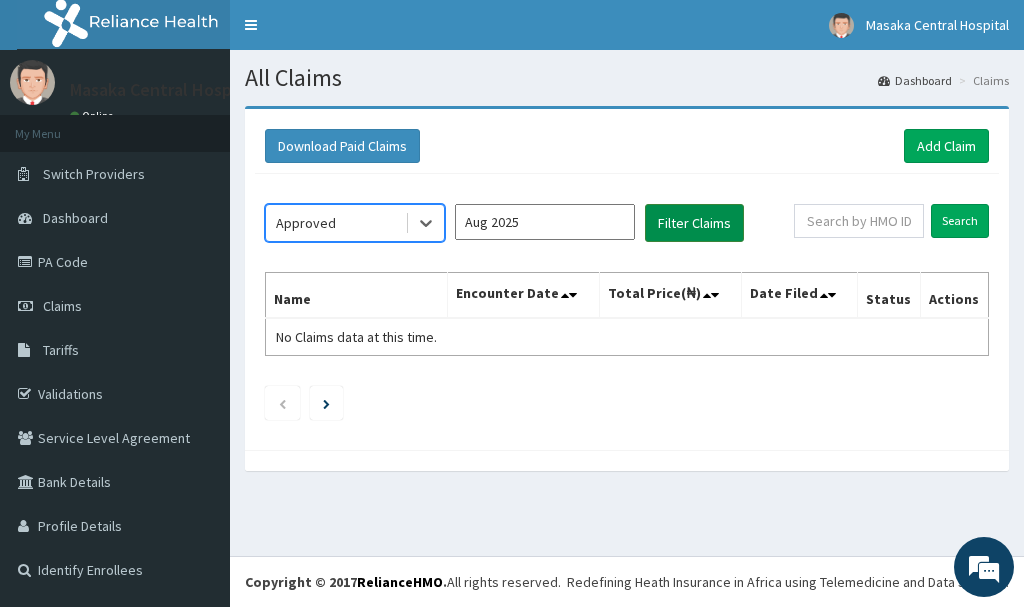scroll, scrollTop: 0, scrollLeft: 0, axis: both 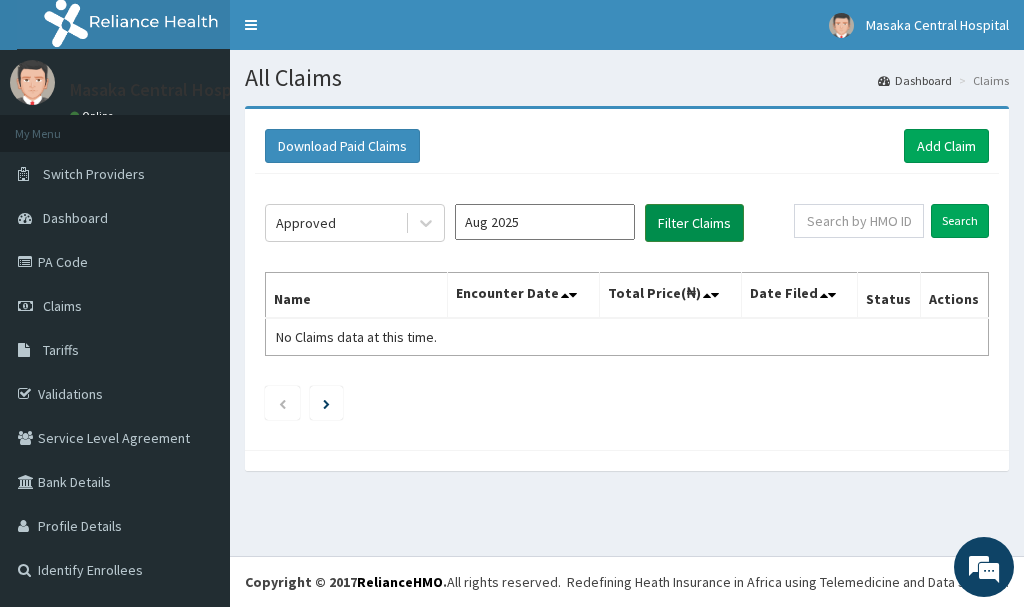 click on "Filter Claims" at bounding box center [694, 223] 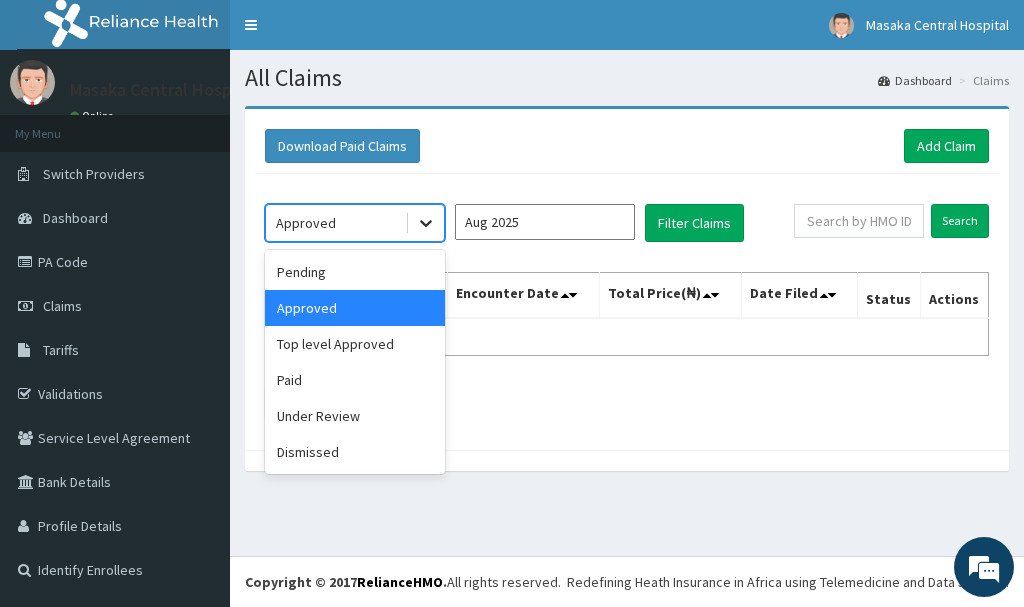 click 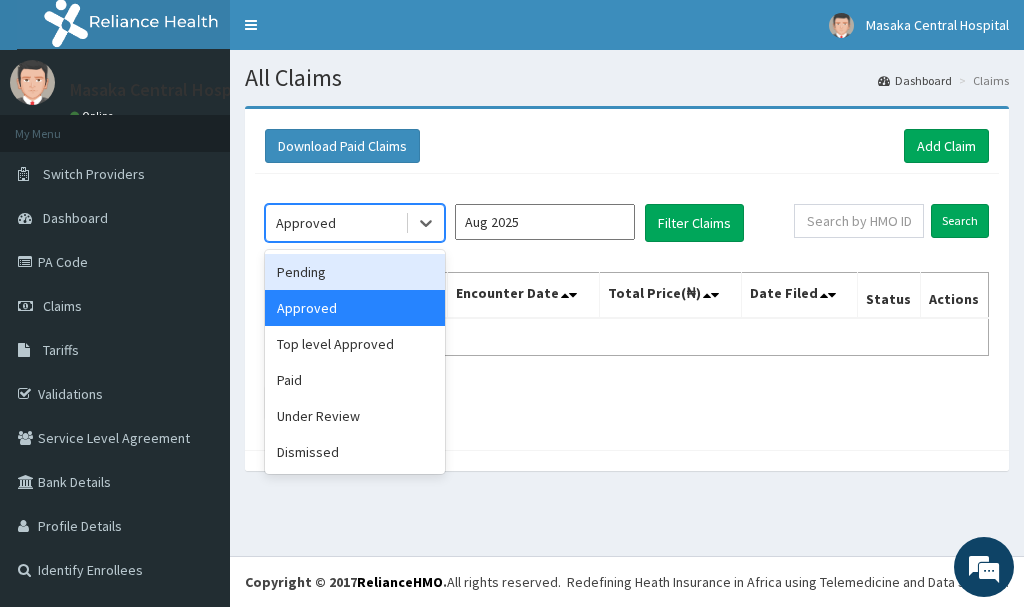click on "Pending" at bounding box center [355, 272] 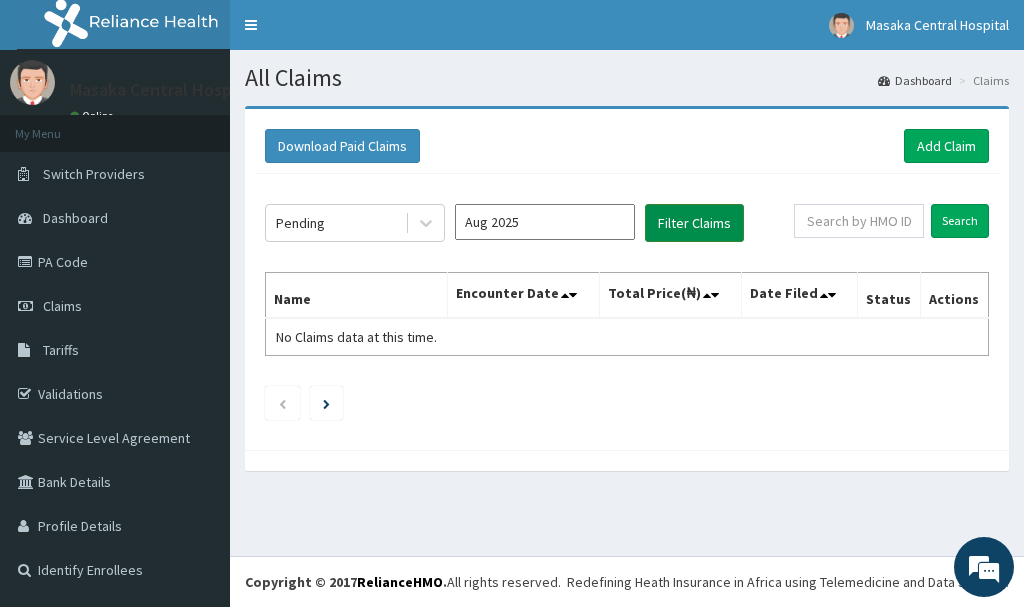 click on "Filter Claims" at bounding box center (694, 223) 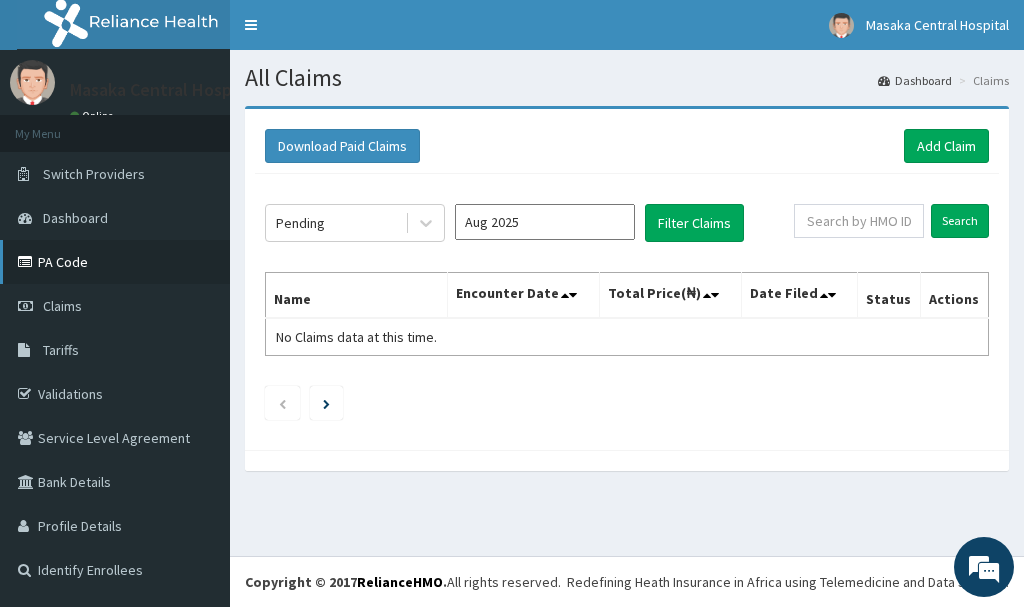 click on "PA Code" at bounding box center [115, 262] 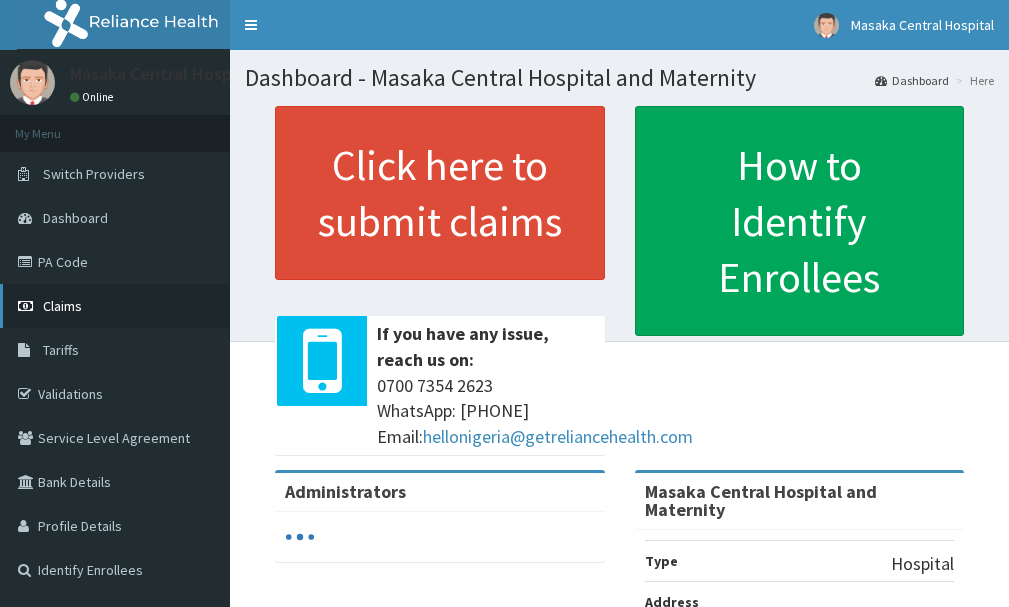 scroll, scrollTop: 0, scrollLeft: 0, axis: both 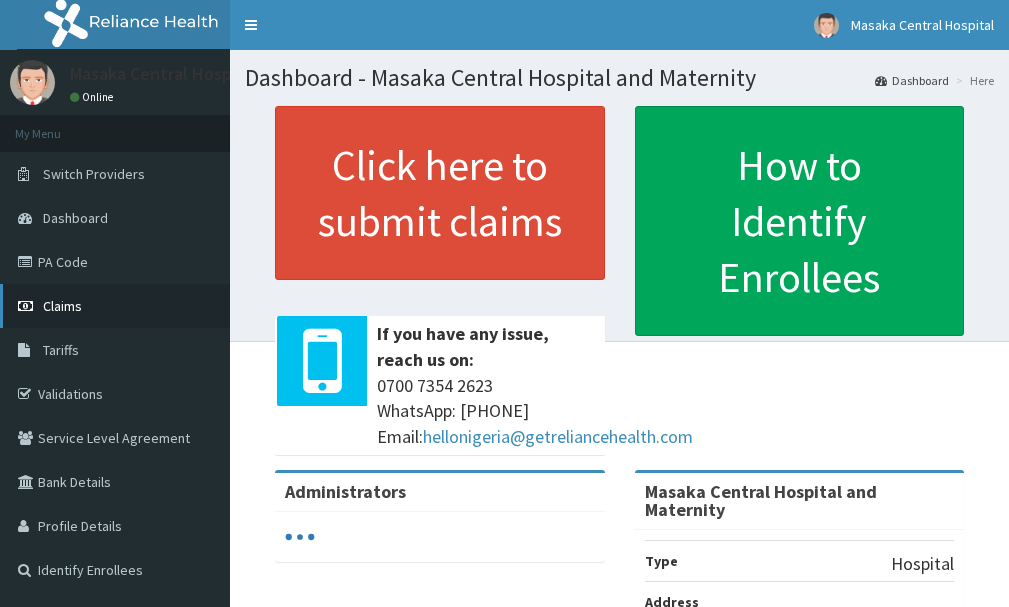 click on "Claims" at bounding box center (62, 306) 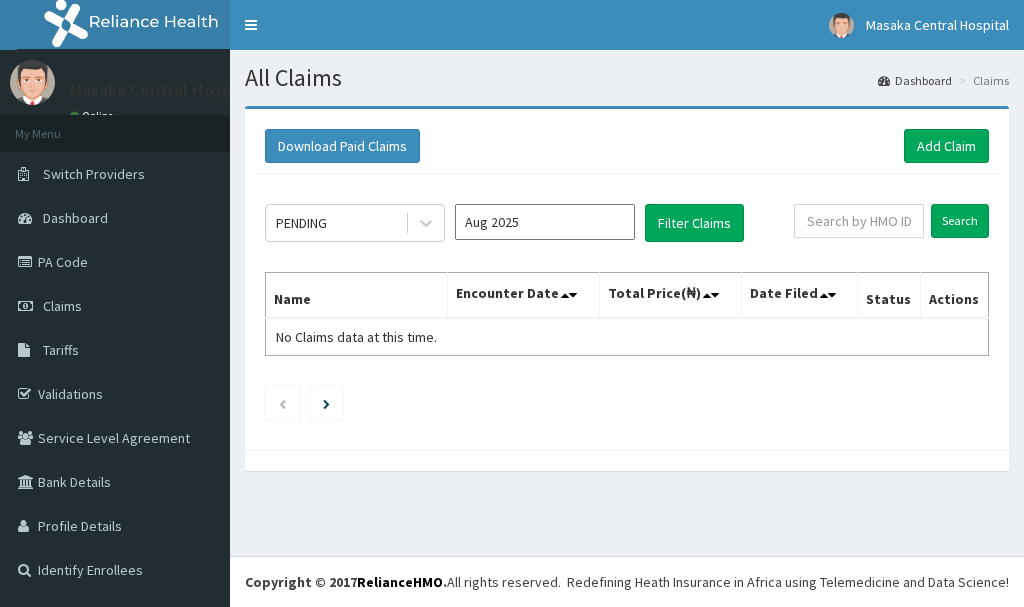 scroll, scrollTop: 0, scrollLeft: 0, axis: both 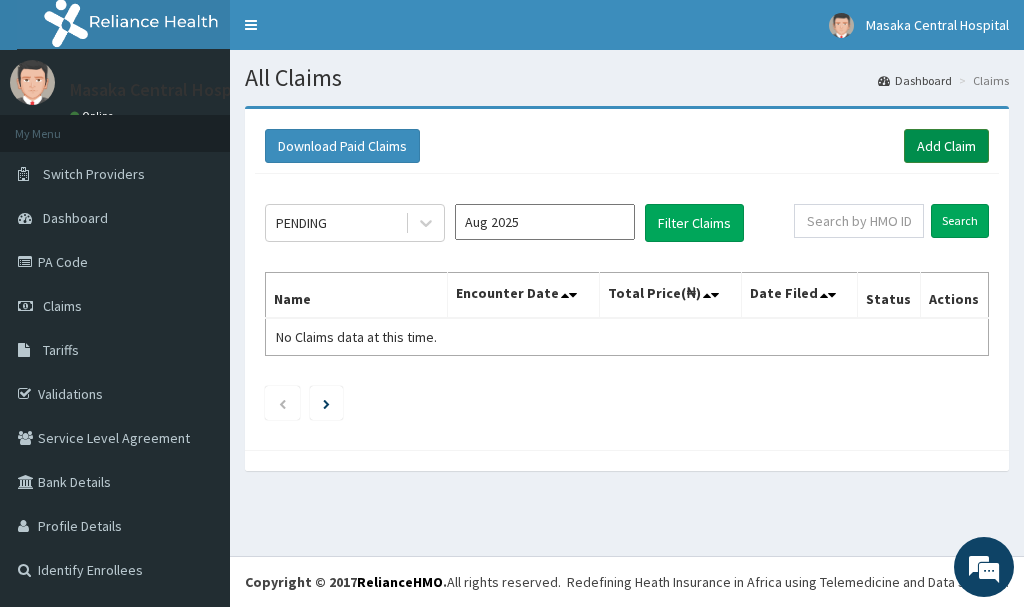 click on "Add Claim" at bounding box center (946, 146) 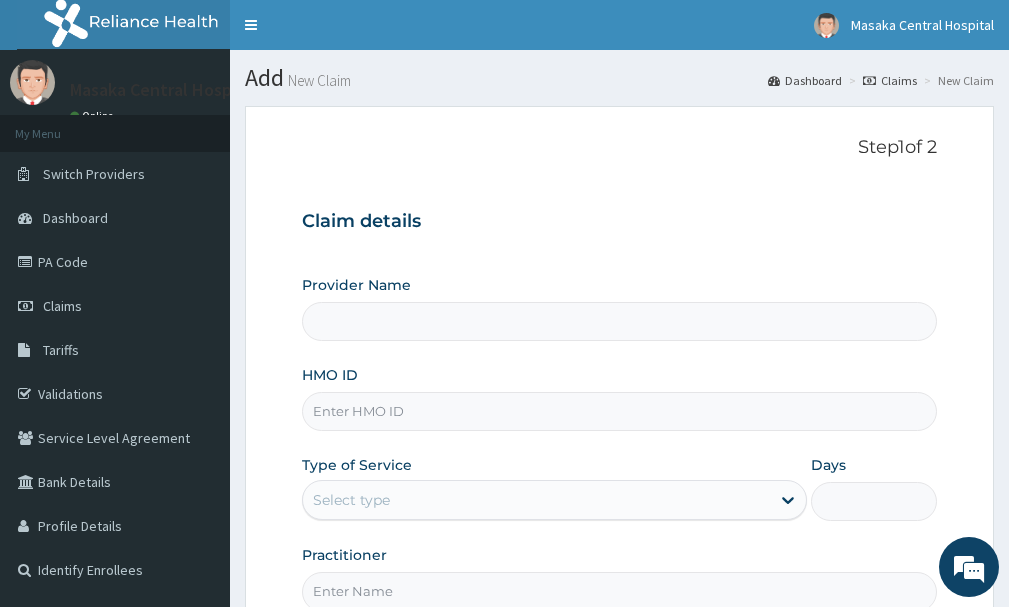 scroll, scrollTop: 0, scrollLeft: 0, axis: both 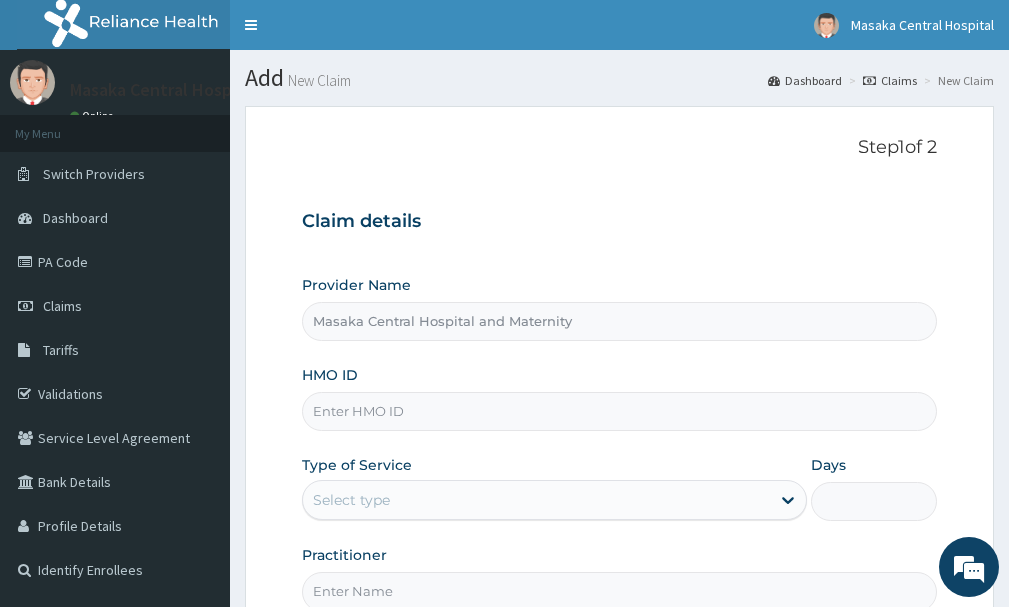 click on "HMO ID" at bounding box center (619, 411) 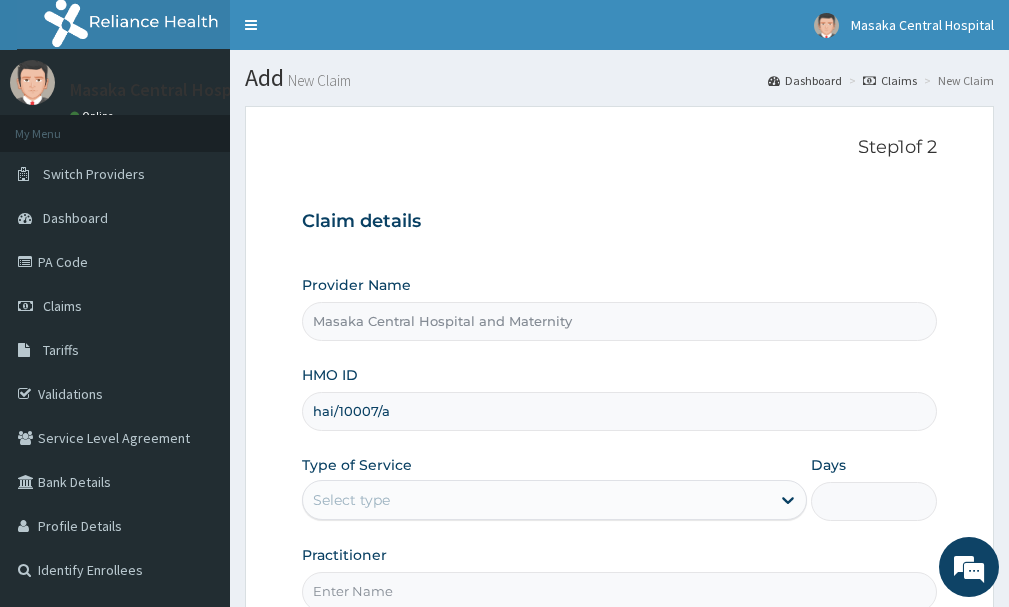 type on "hai/10007/a" 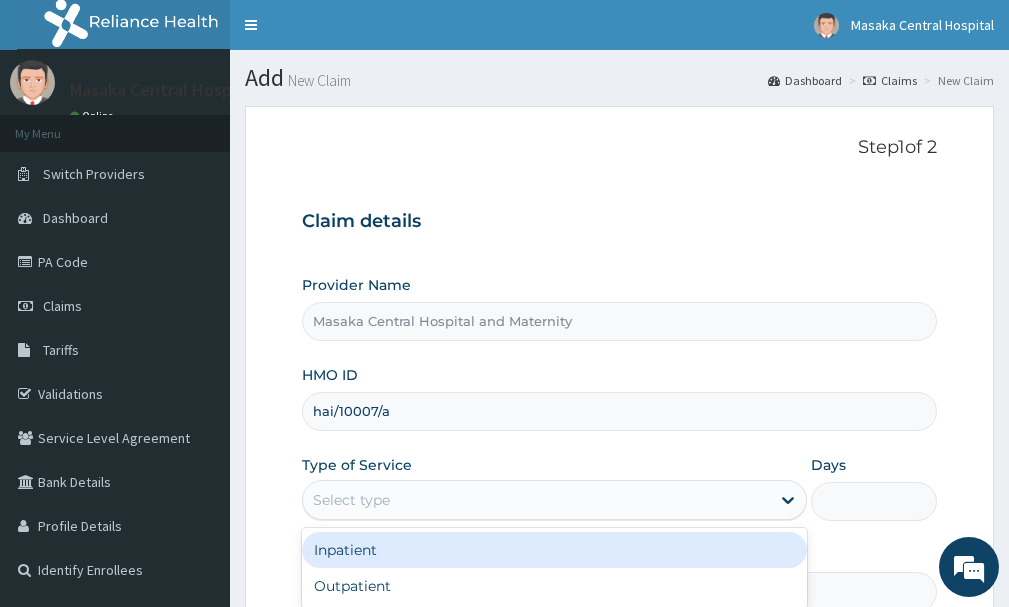 click on "Select type" at bounding box center [536, 500] 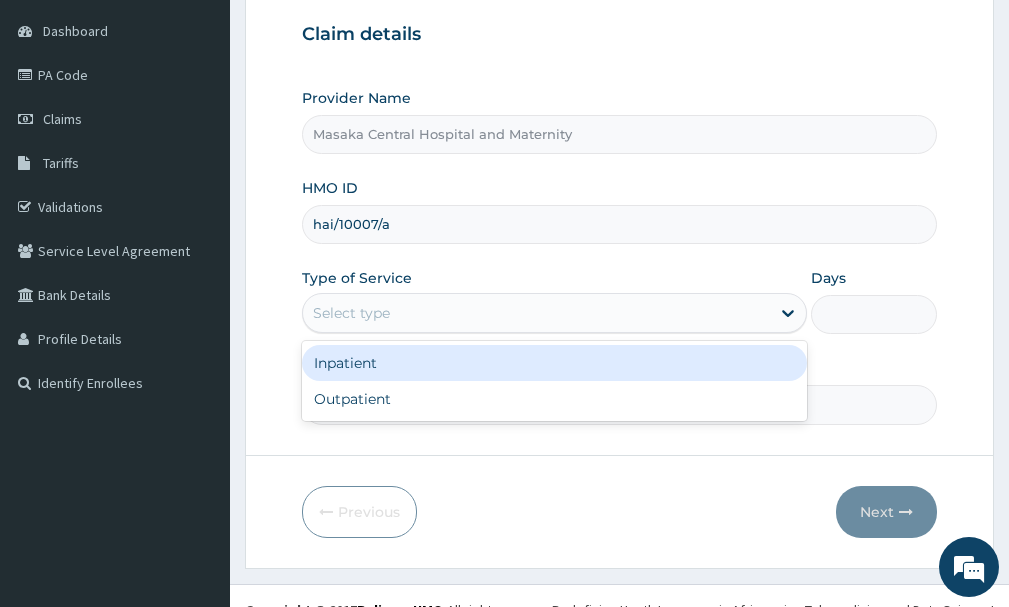scroll, scrollTop: 200, scrollLeft: 0, axis: vertical 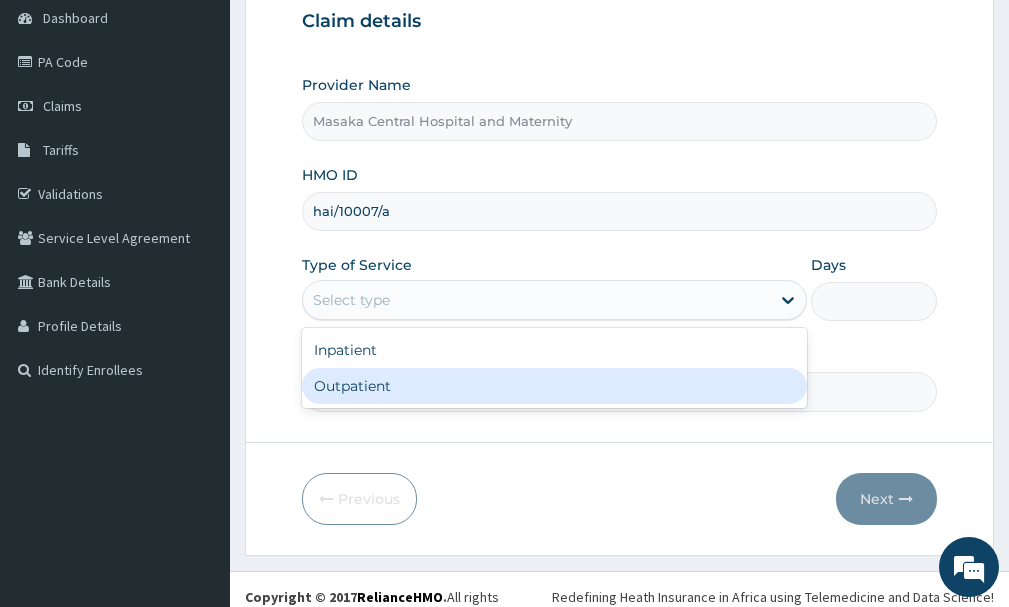 click on "Outpatient" at bounding box center [554, 386] 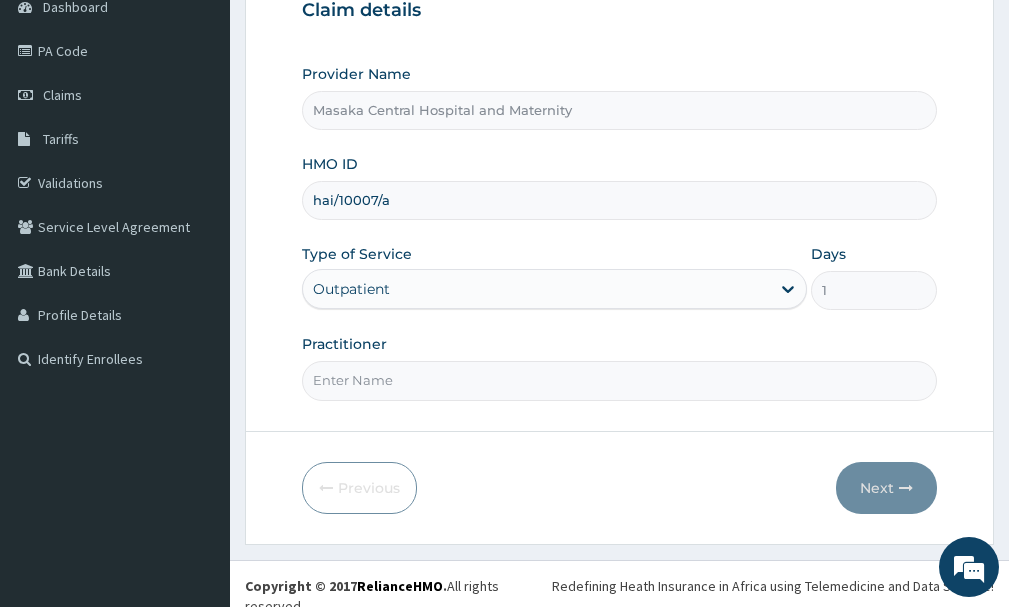 scroll, scrollTop: 215, scrollLeft: 0, axis: vertical 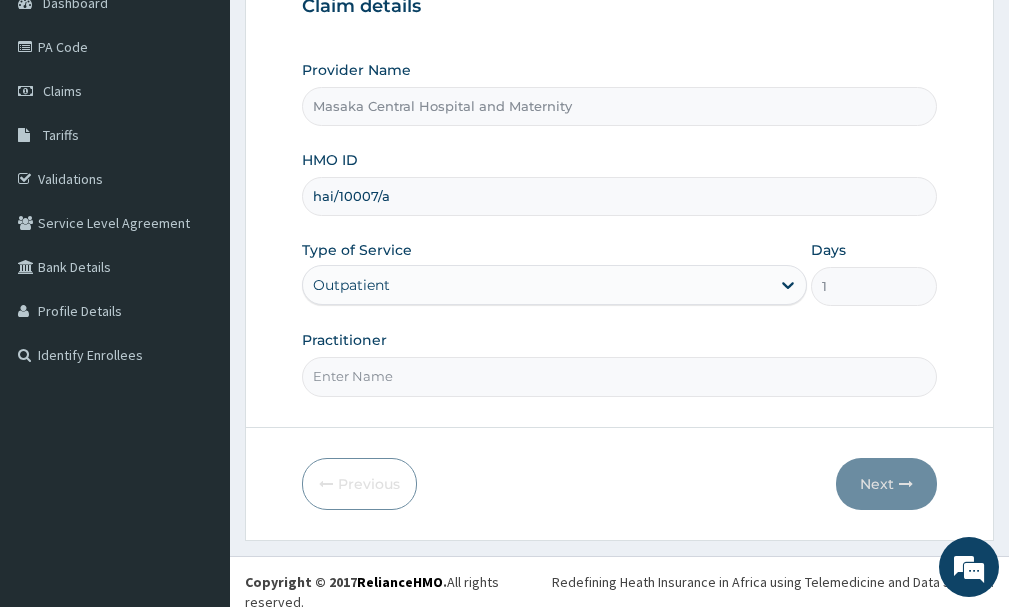 click on "Practitioner" at bounding box center [619, 376] 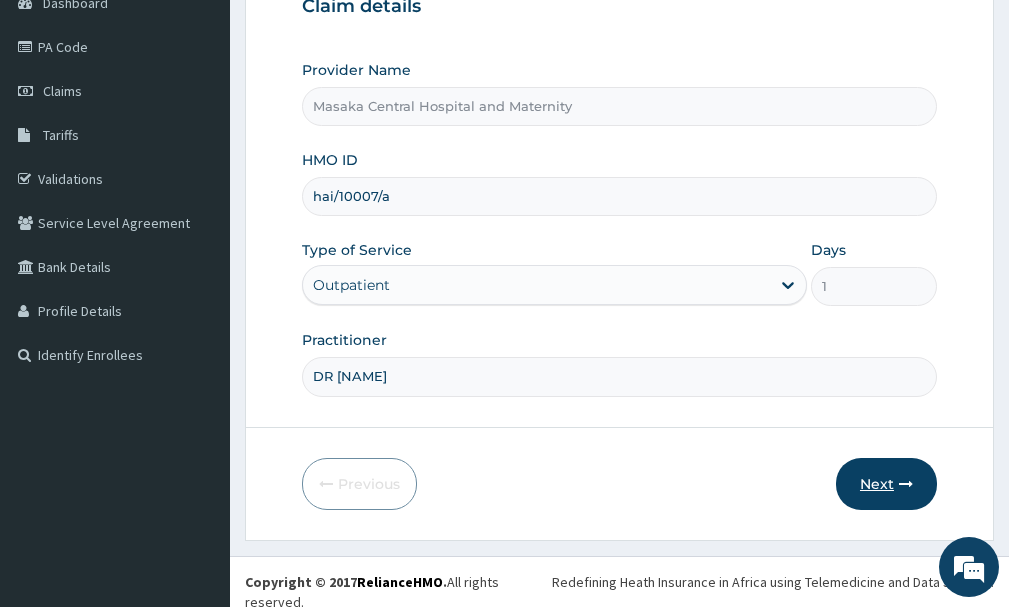 click on "Next" at bounding box center (886, 484) 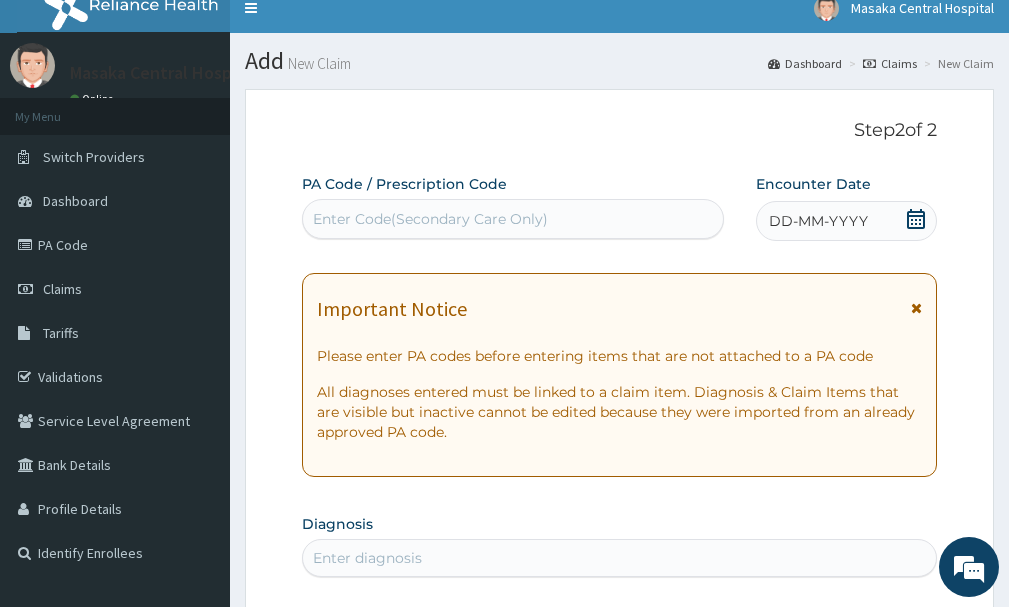scroll, scrollTop: 15, scrollLeft: 0, axis: vertical 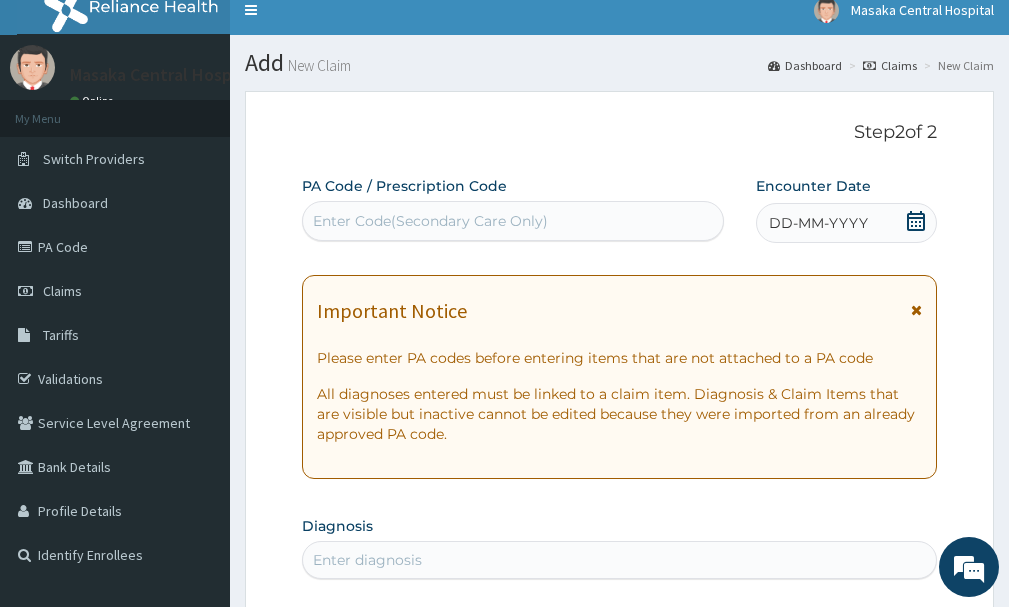 click on "Enter Code(Secondary Care Only)" at bounding box center (430, 221) 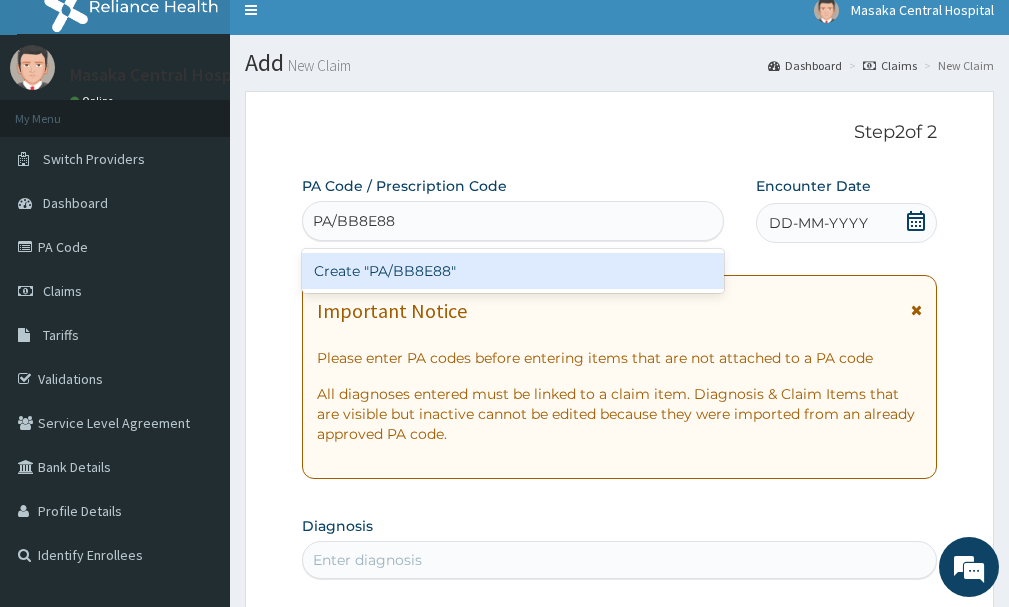click on "Create "PA/BB8E88"" at bounding box center (513, 271) 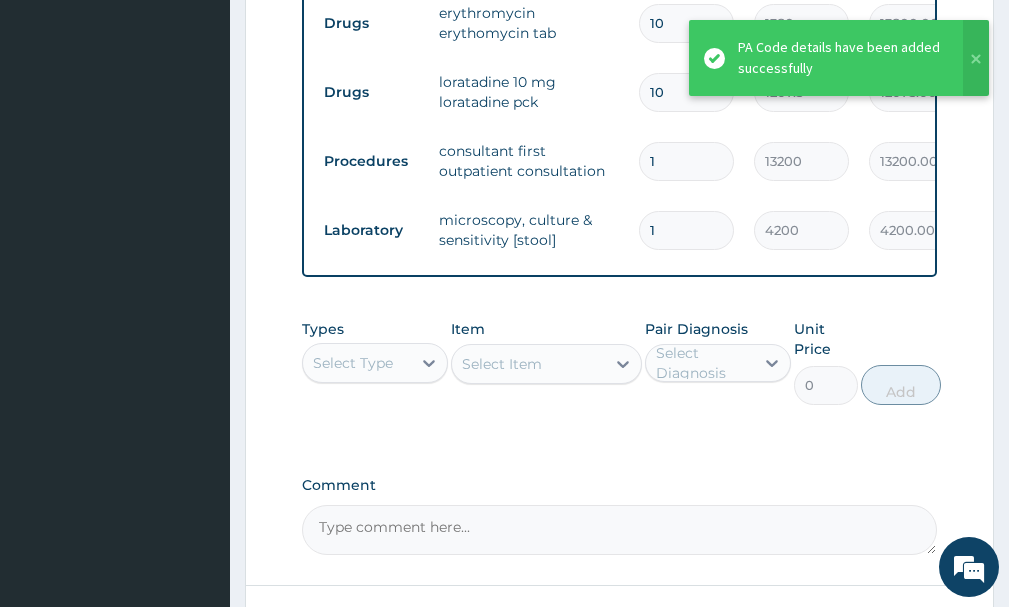 scroll, scrollTop: 1140, scrollLeft: 0, axis: vertical 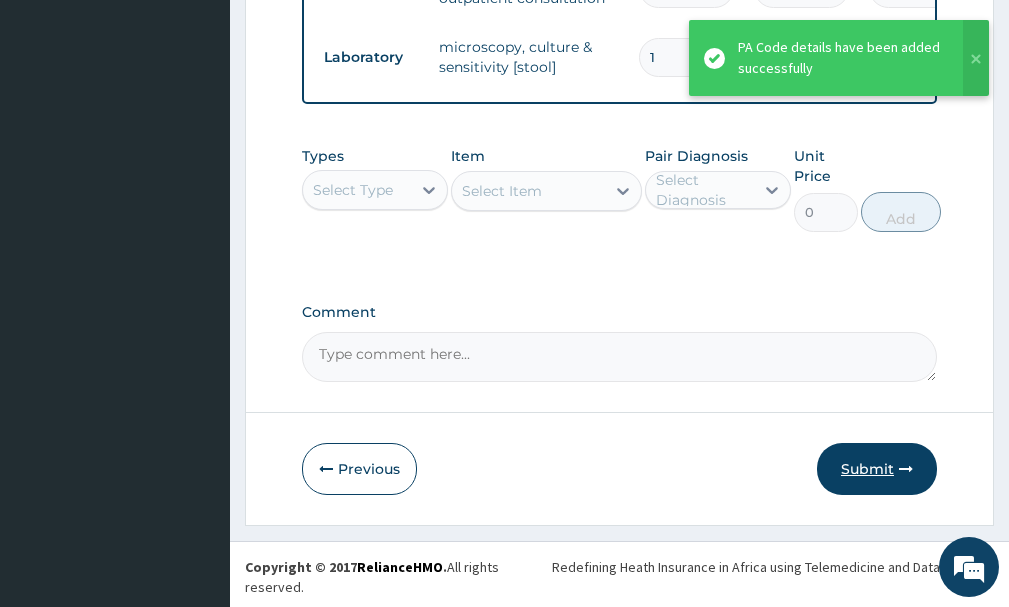 click on "Submit" at bounding box center [877, 469] 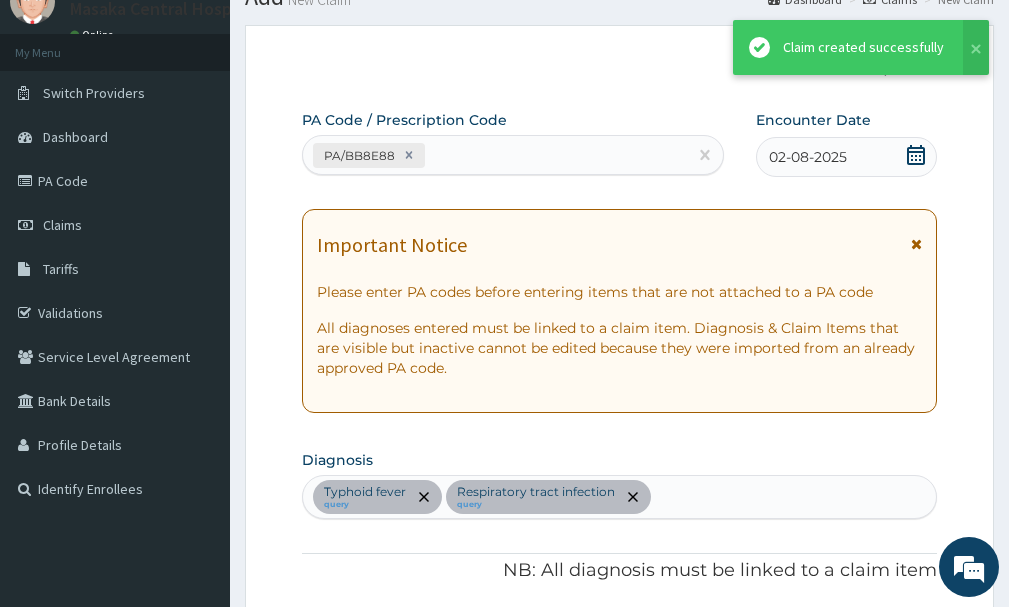 scroll, scrollTop: 1140, scrollLeft: 0, axis: vertical 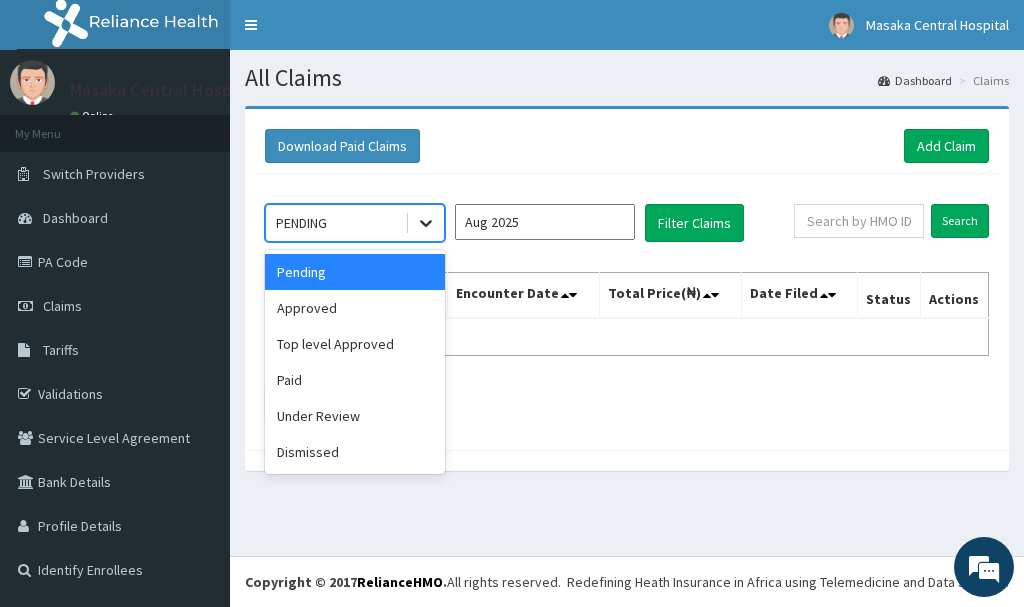 click at bounding box center [426, 223] 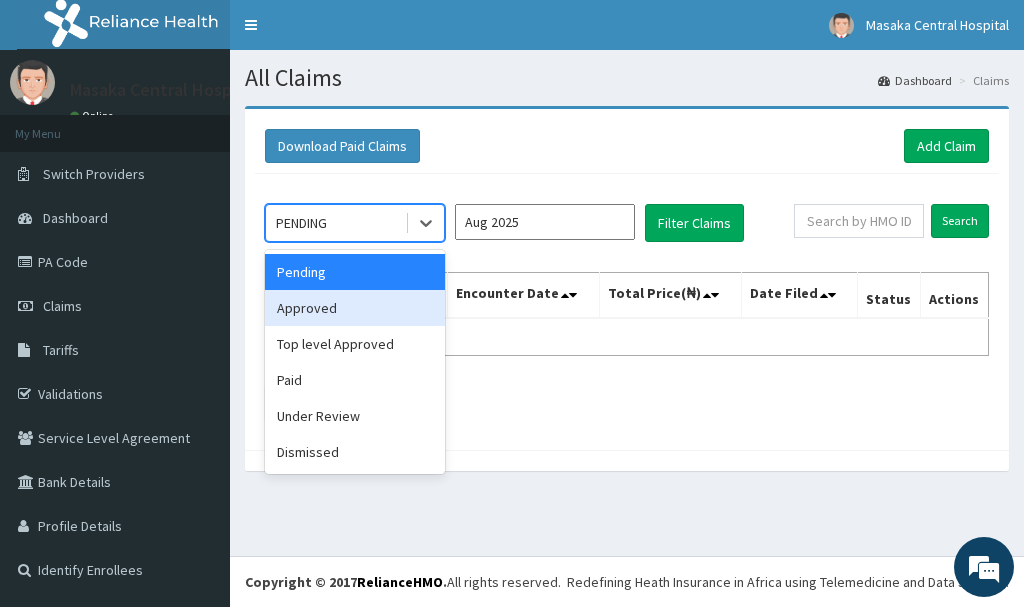 click on "Approved" at bounding box center (355, 308) 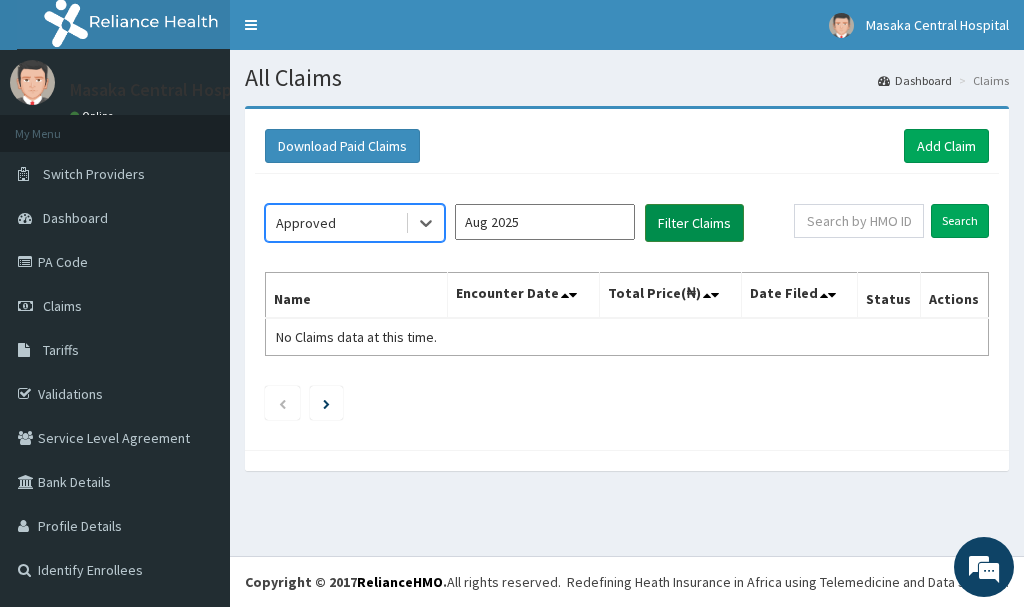 click on "Filter Claims" at bounding box center (694, 223) 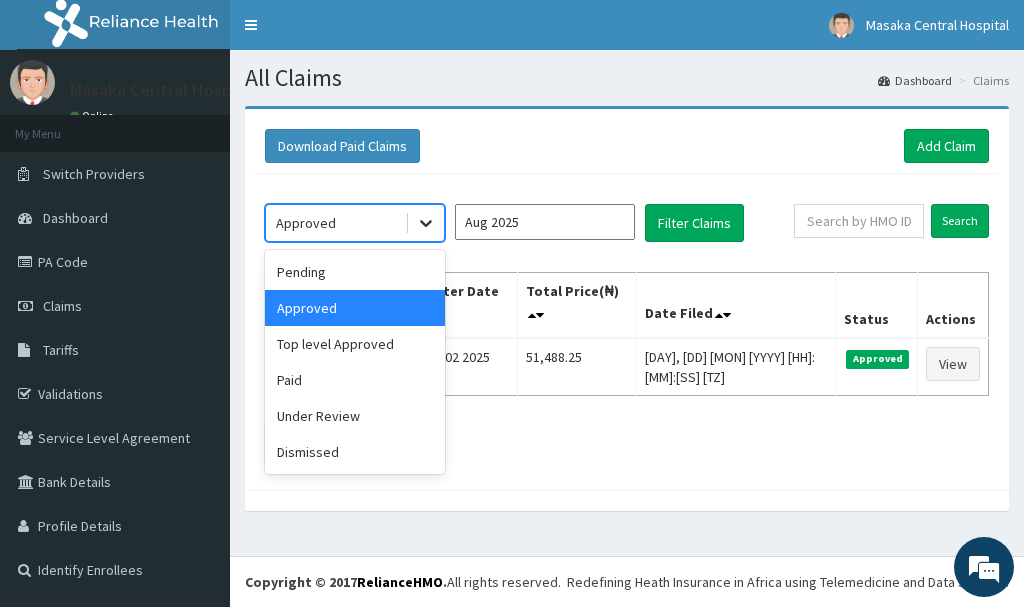 click 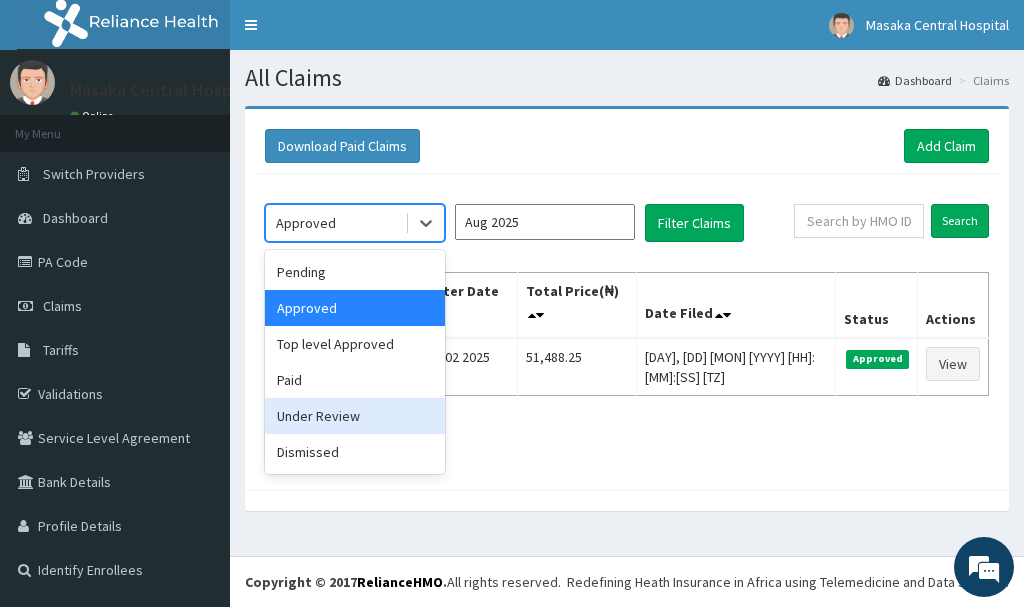 scroll, scrollTop: 0, scrollLeft: 0, axis: both 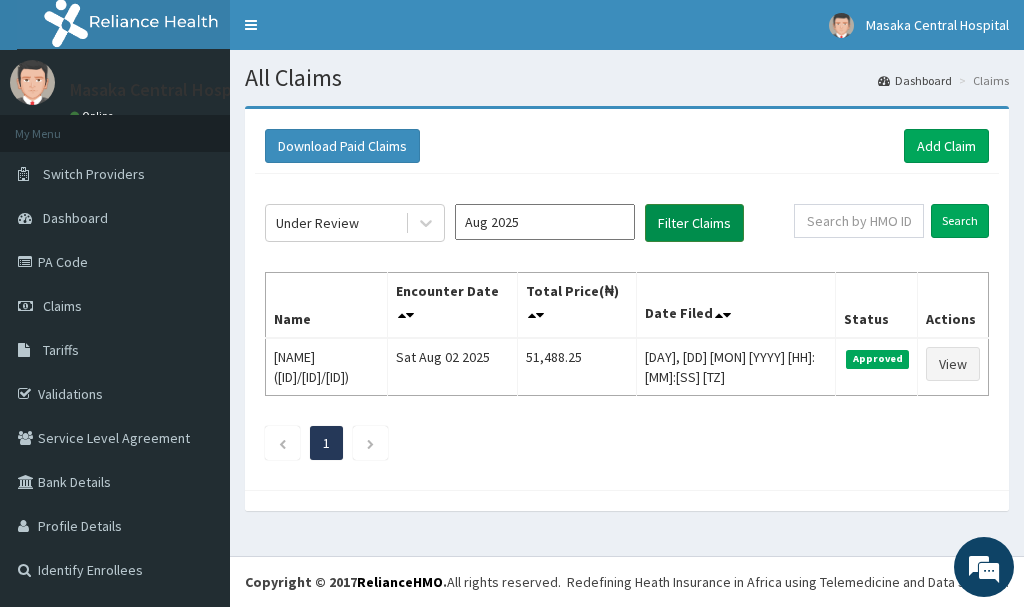 click on "Filter Claims" at bounding box center [694, 223] 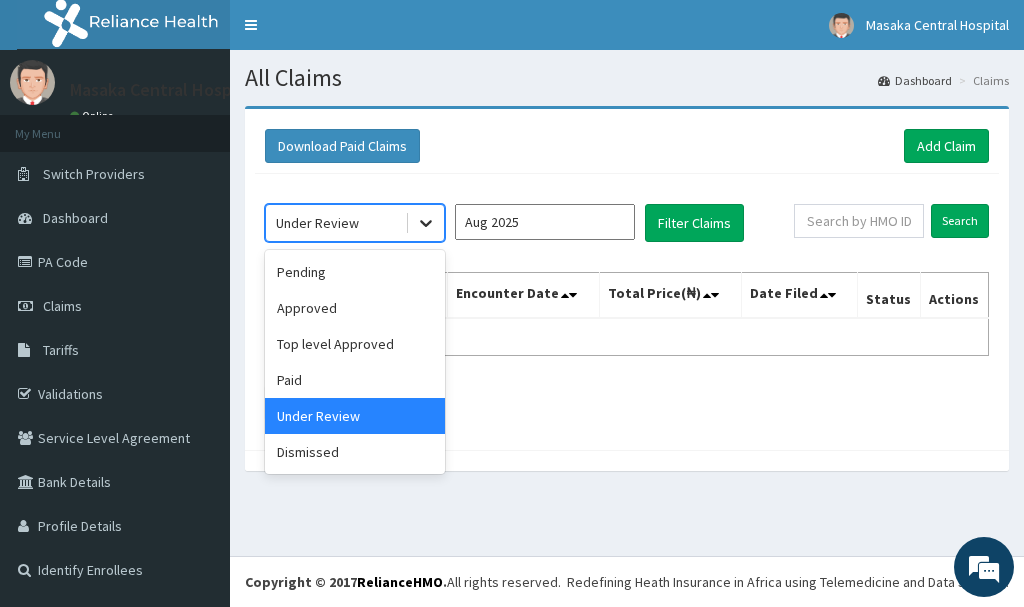 click 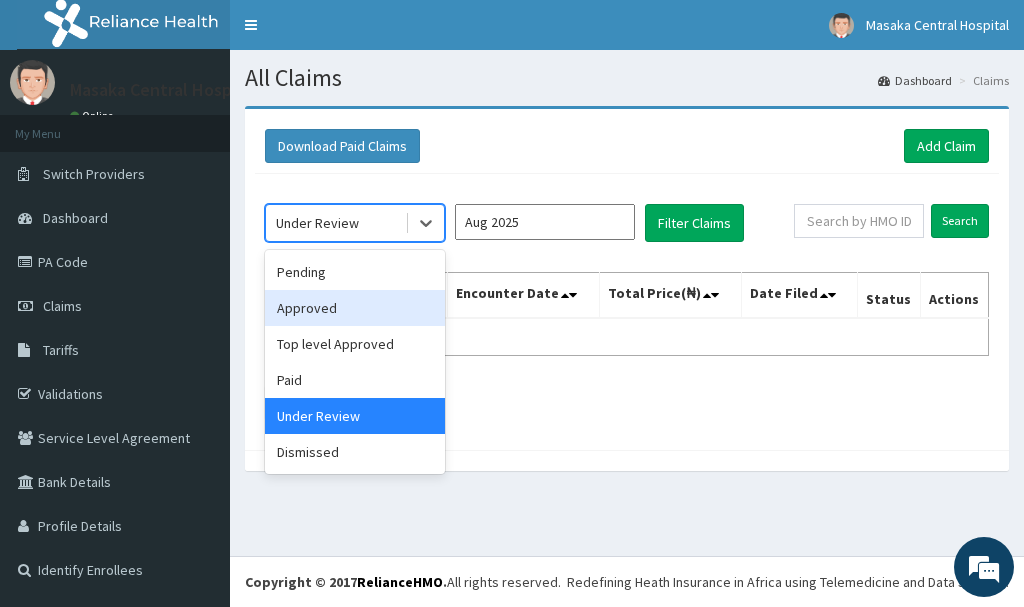 click on "Approved" at bounding box center (355, 308) 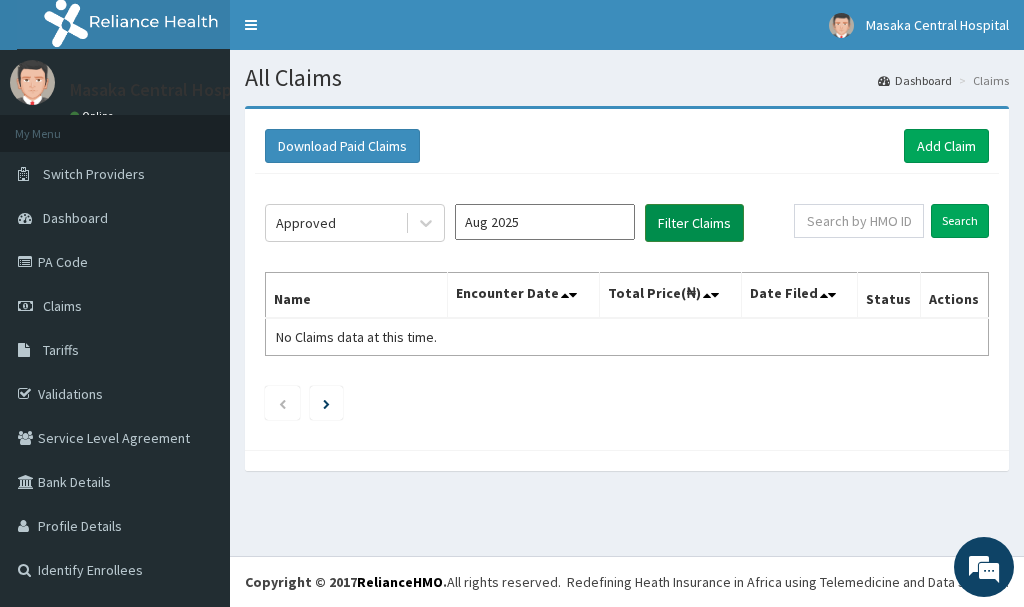 click on "Filter Claims" at bounding box center [694, 223] 